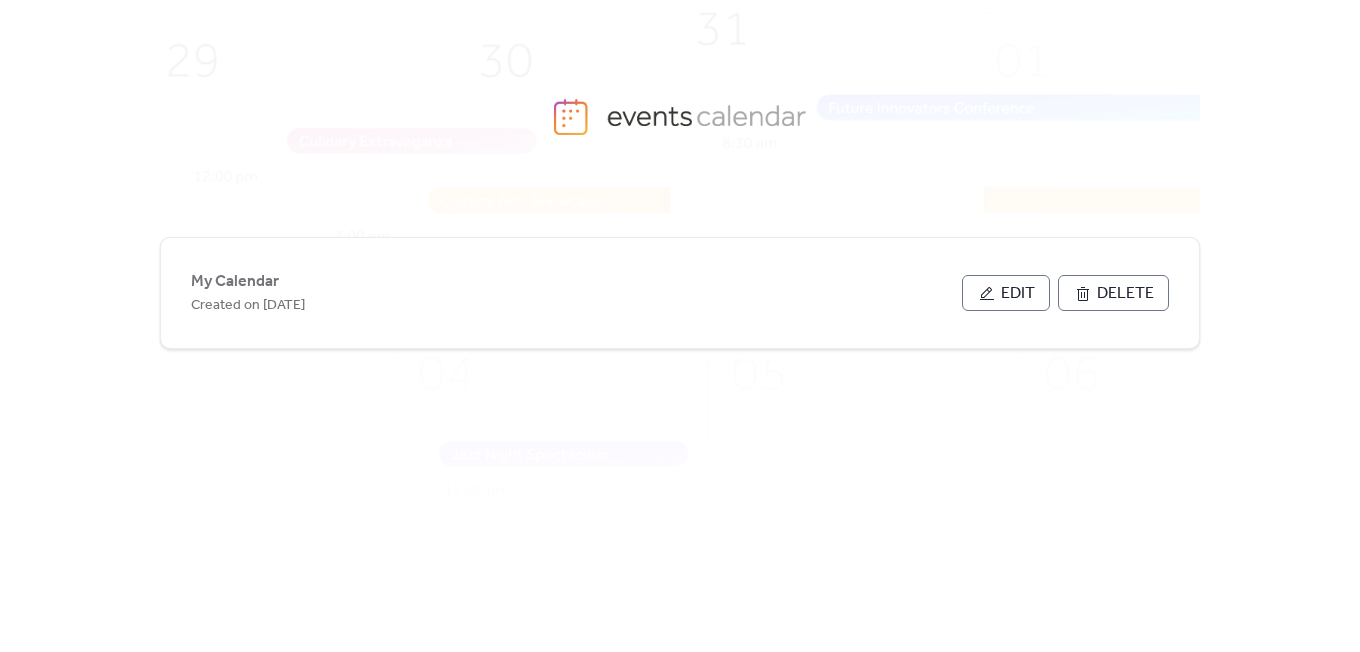 scroll, scrollTop: 0, scrollLeft: 0, axis: both 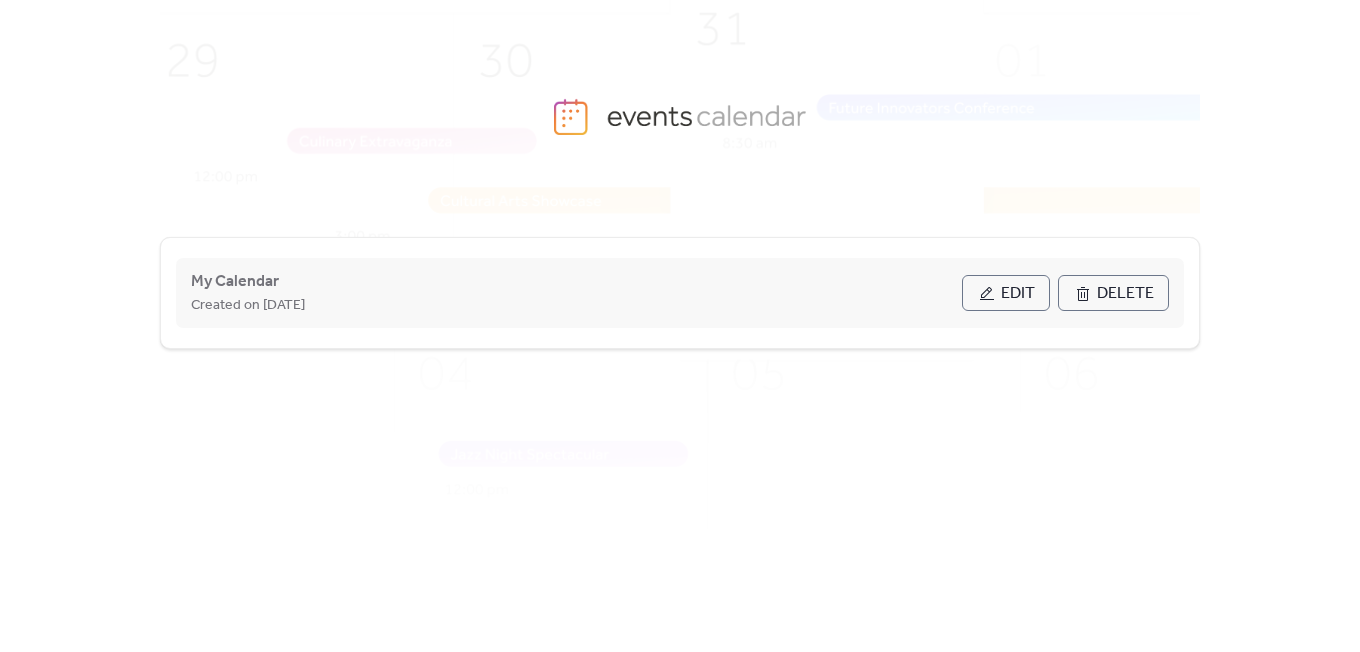 click on "Edit" at bounding box center [1018, 294] 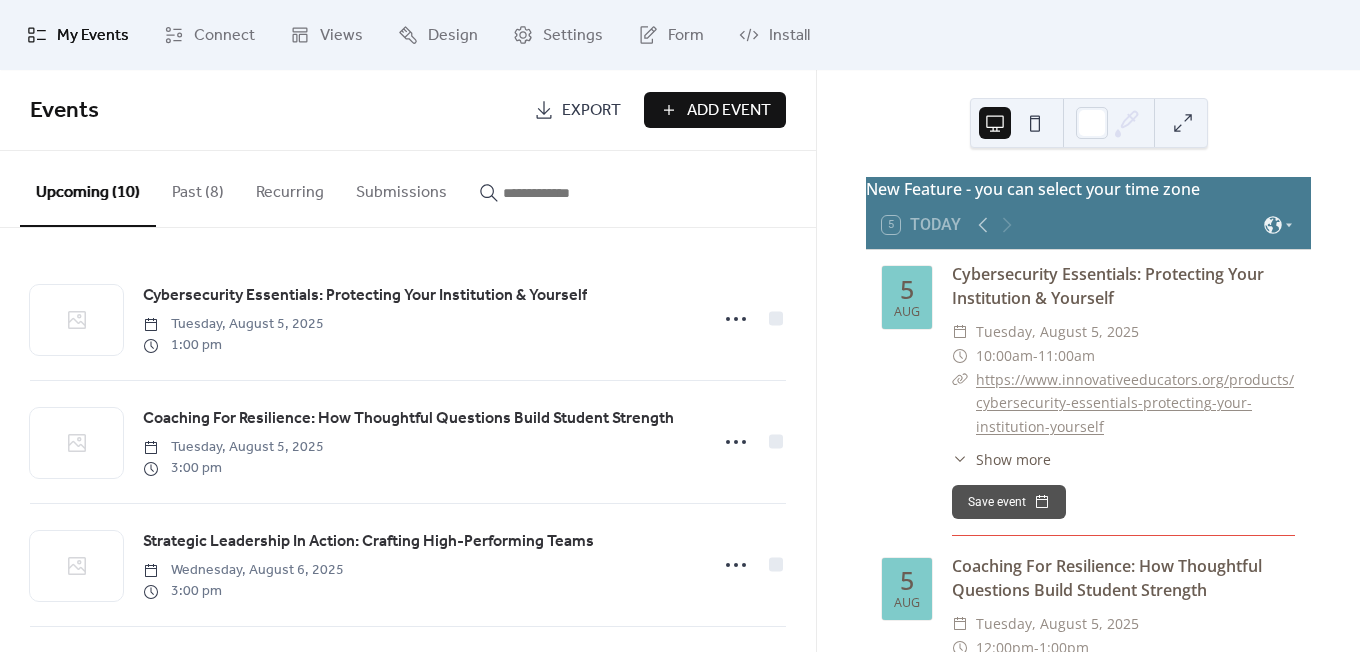 click on "Add Event" at bounding box center (715, 110) 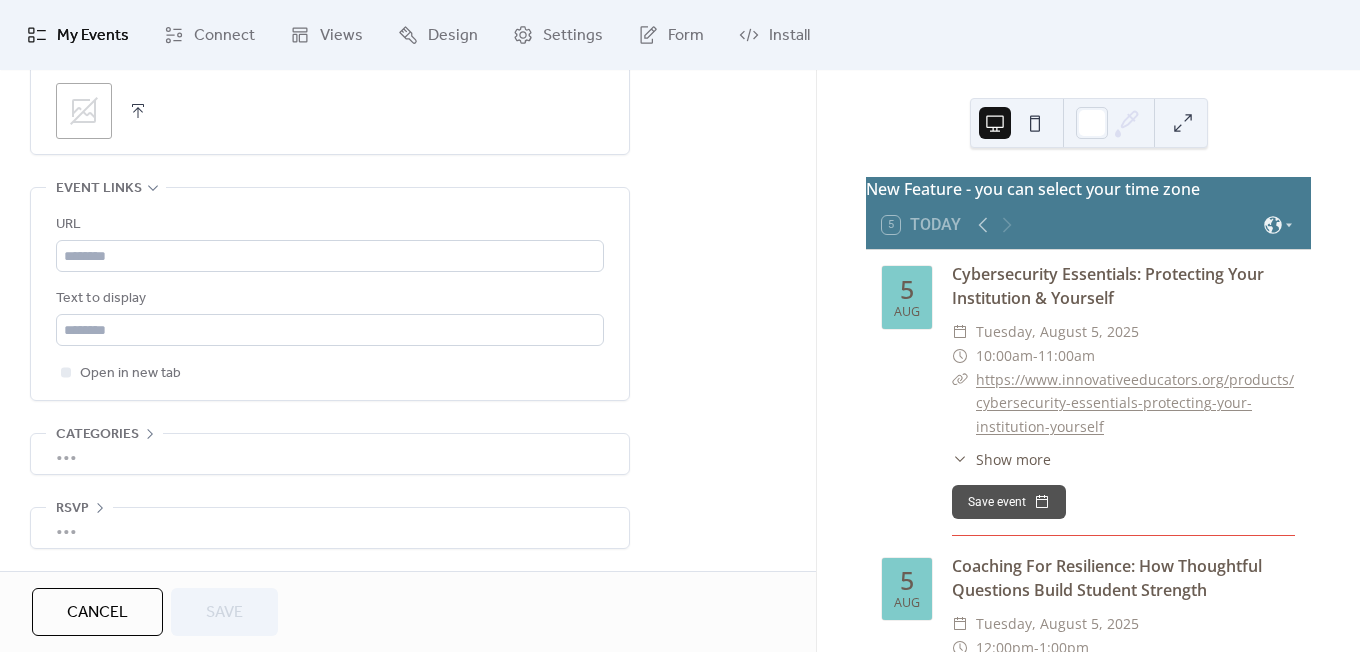scroll, scrollTop: 1060, scrollLeft: 0, axis: vertical 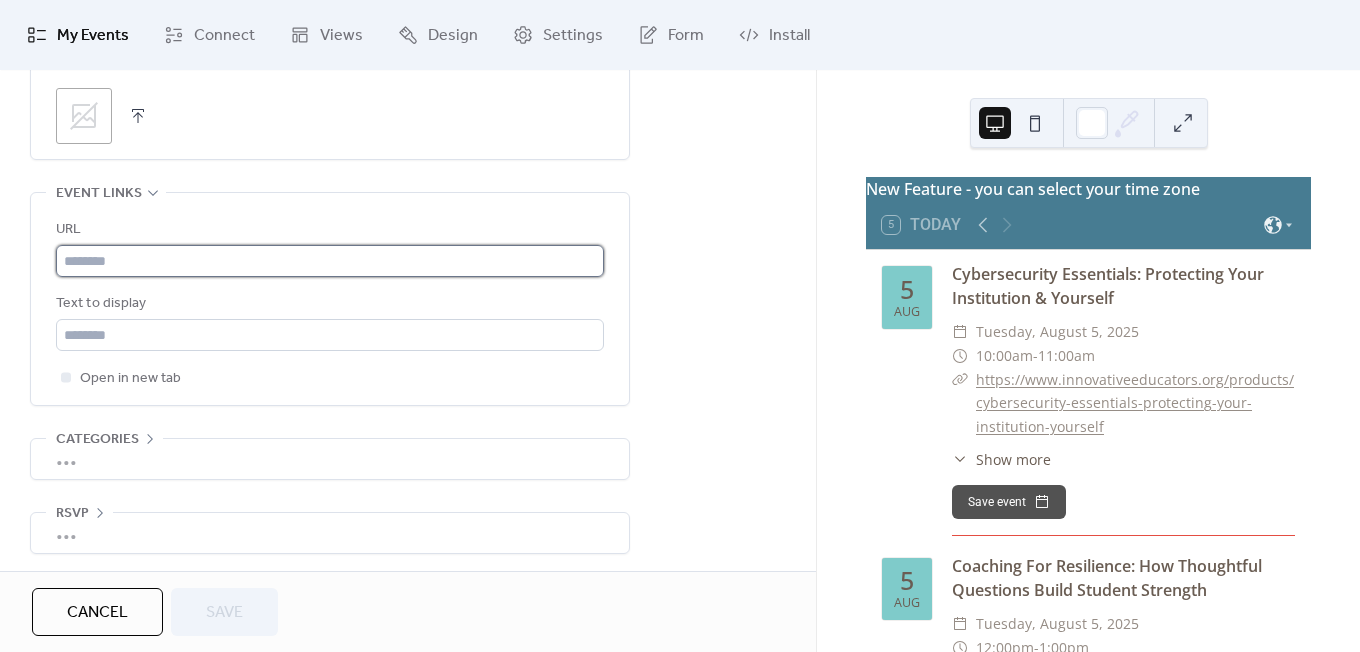 click at bounding box center [330, 261] 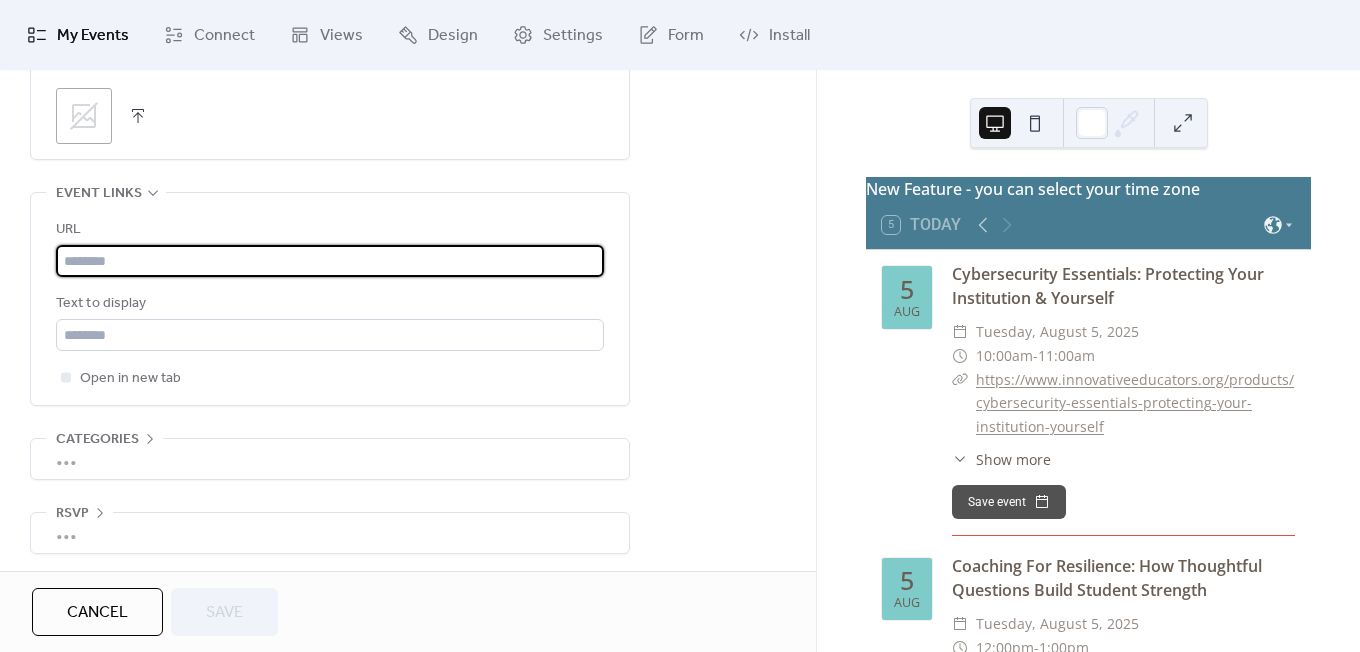 paste on "**********" 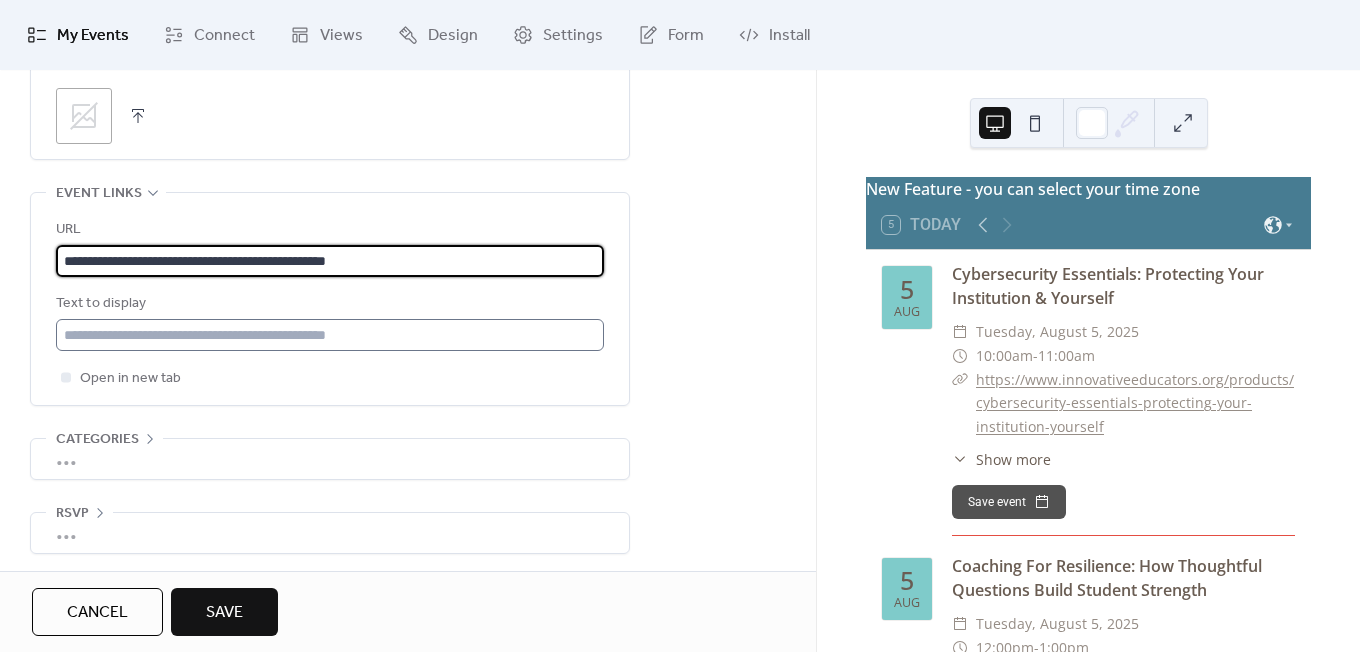 type on "**********" 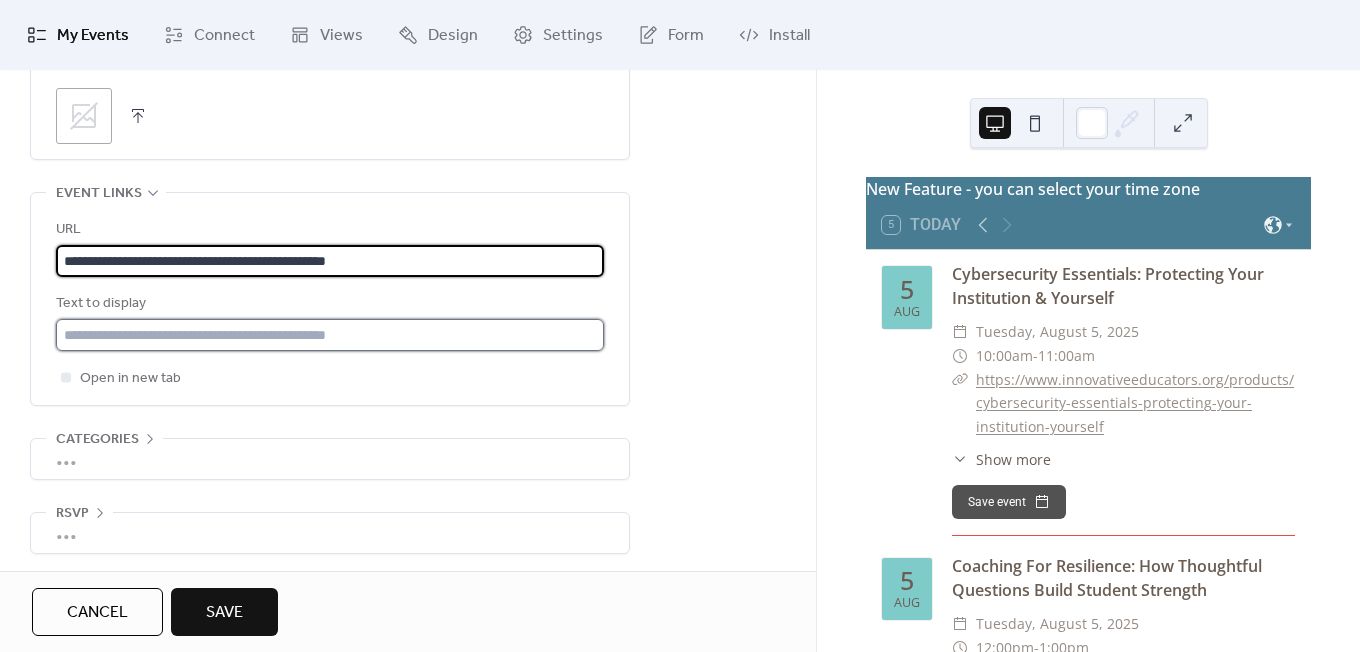click at bounding box center (330, 335) 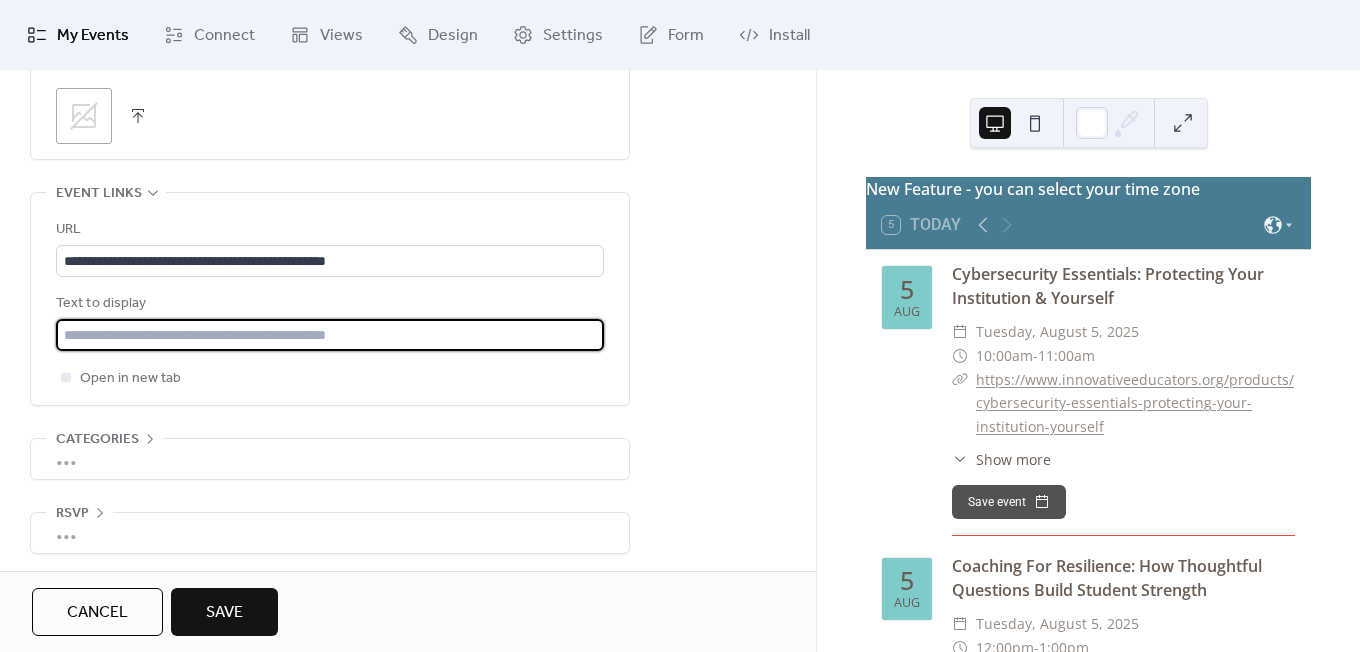 paste on "**********" 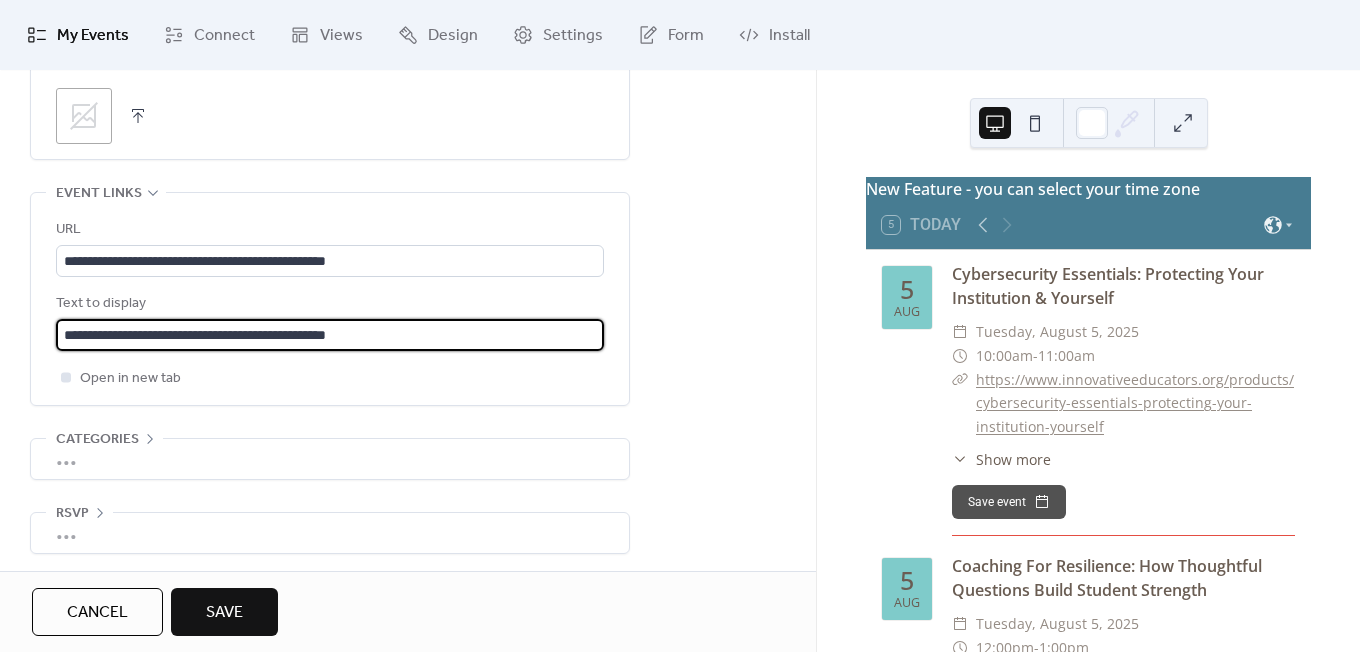 type on "**********" 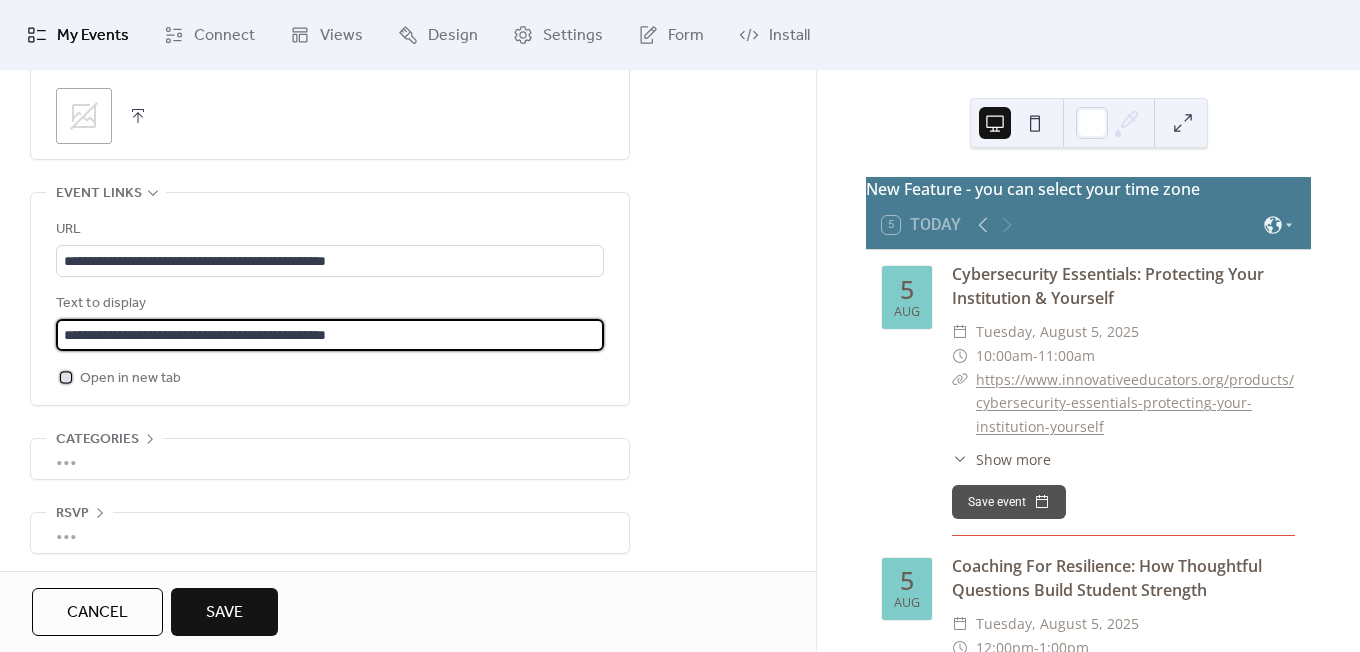 click 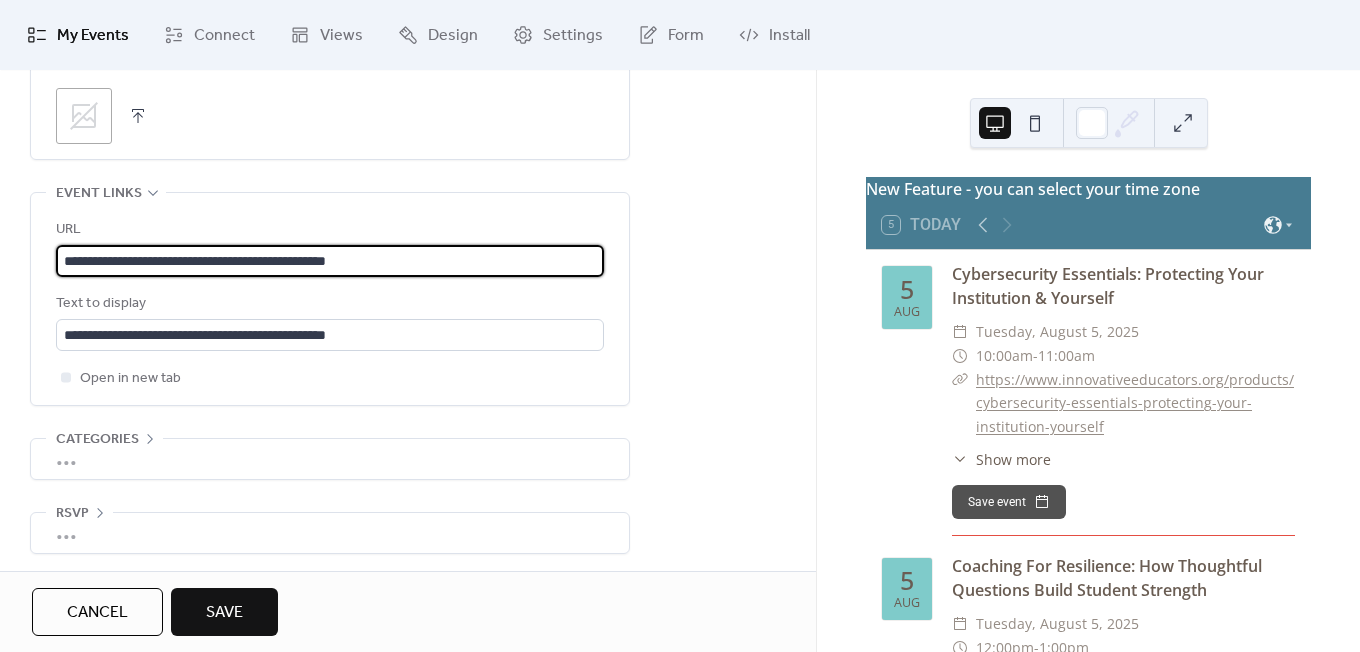 drag, startPoint x: 425, startPoint y: 254, endPoint x: -54, endPoint y: 247, distance: 479.05115 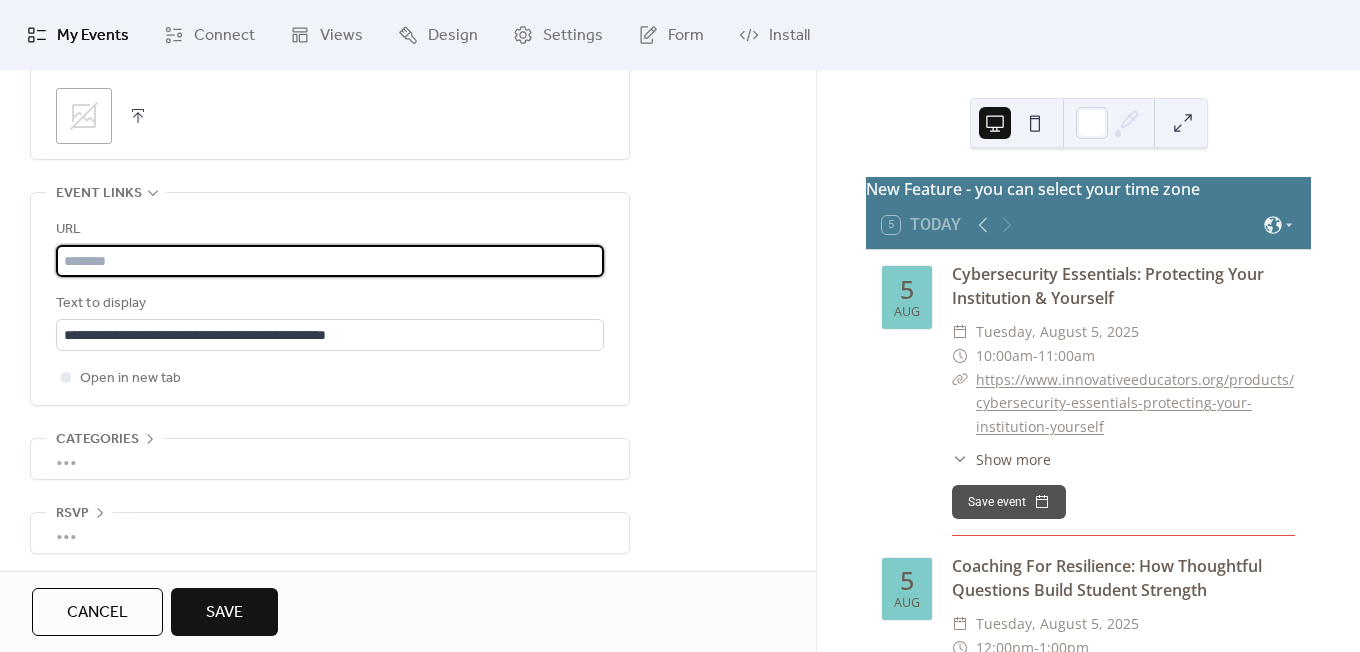 paste on "**********" 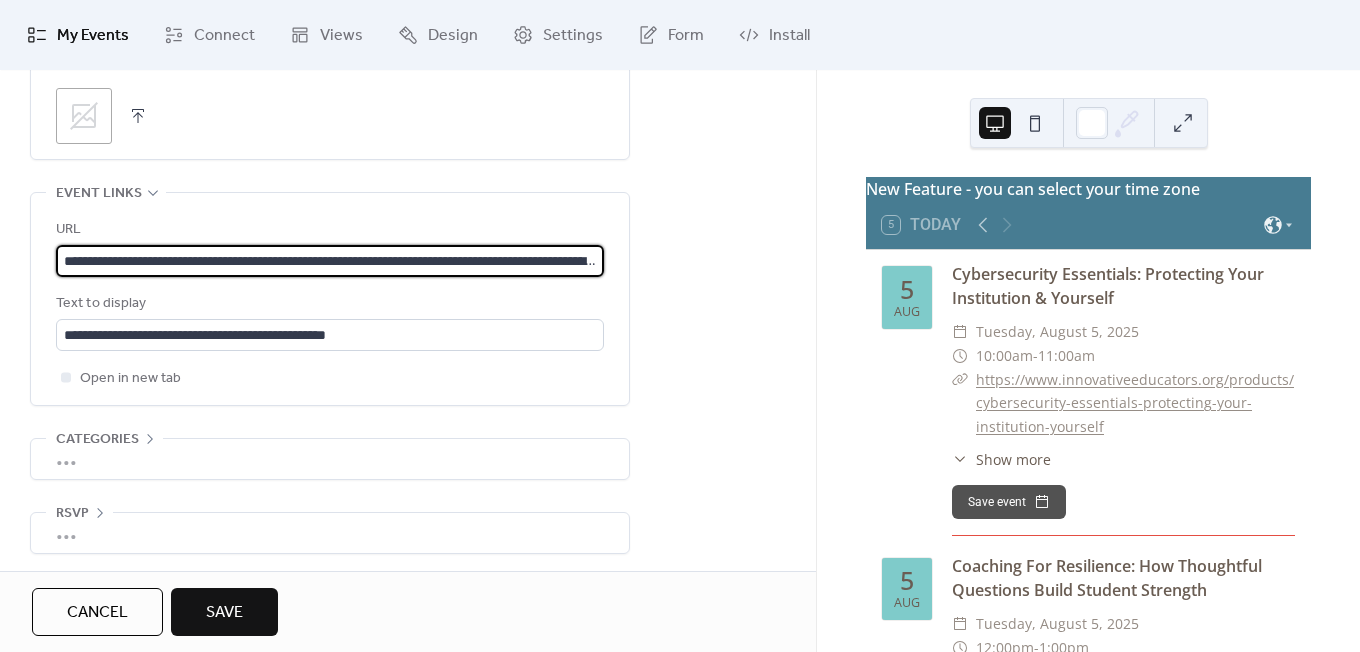 scroll, scrollTop: 0, scrollLeft: 367, axis: horizontal 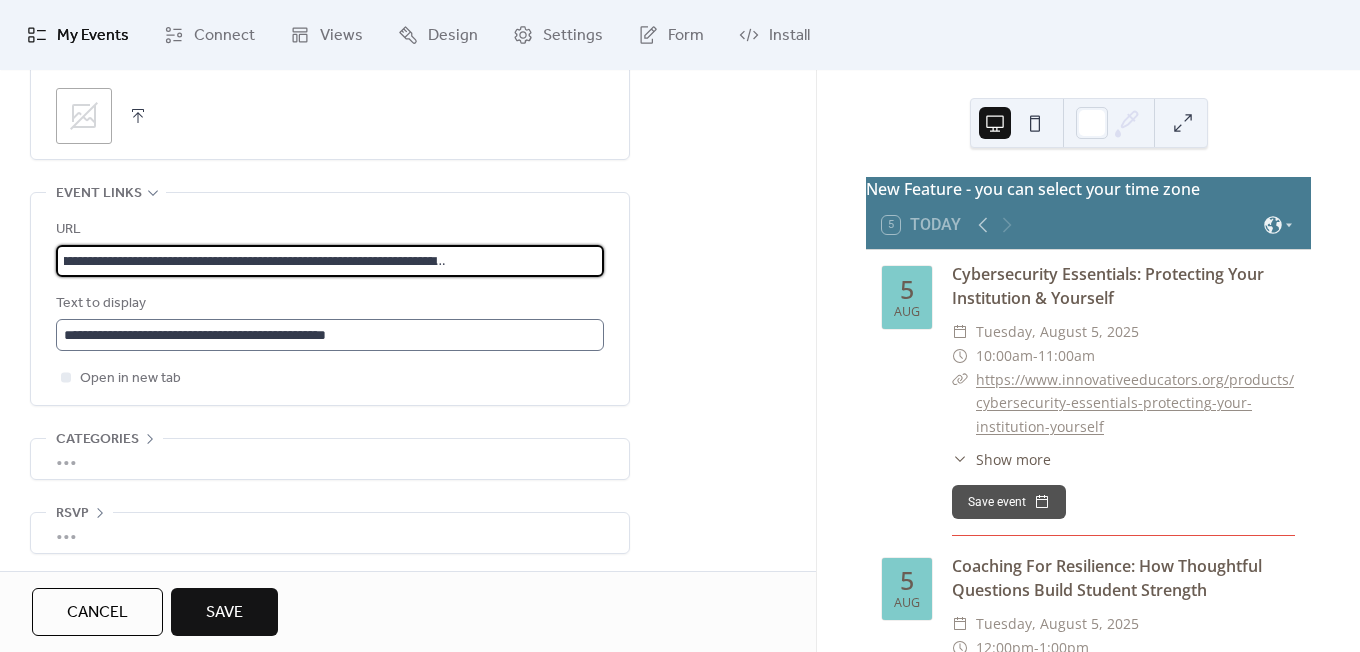 type on "**********" 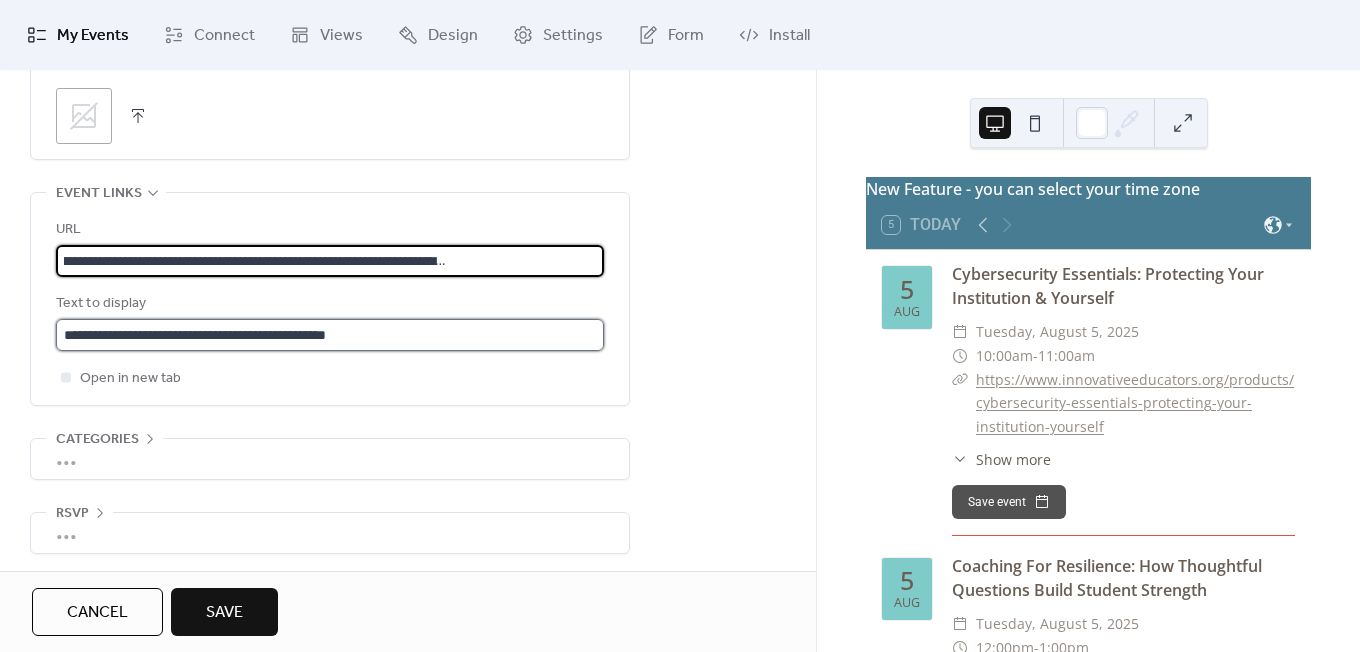 click on "**********" at bounding box center (330, 335) 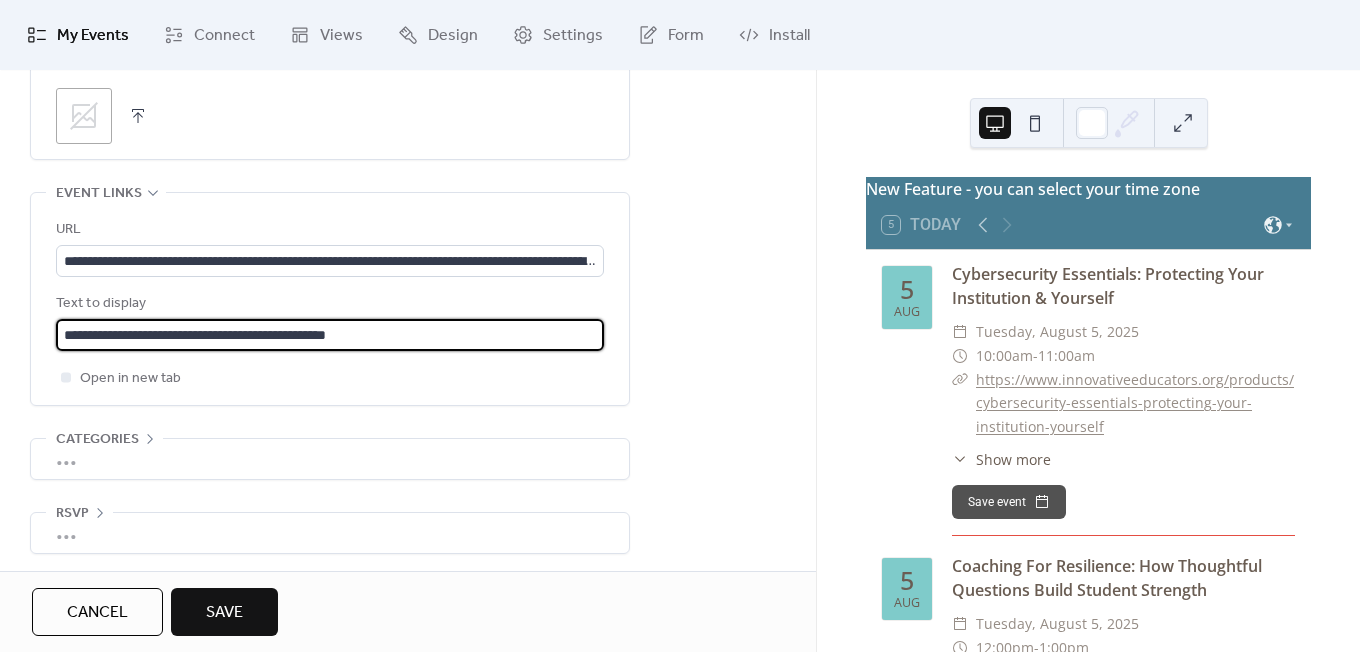 drag, startPoint x: 454, startPoint y: 335, endPoint x: 62, endPoint y: 336, distance: 392.00128 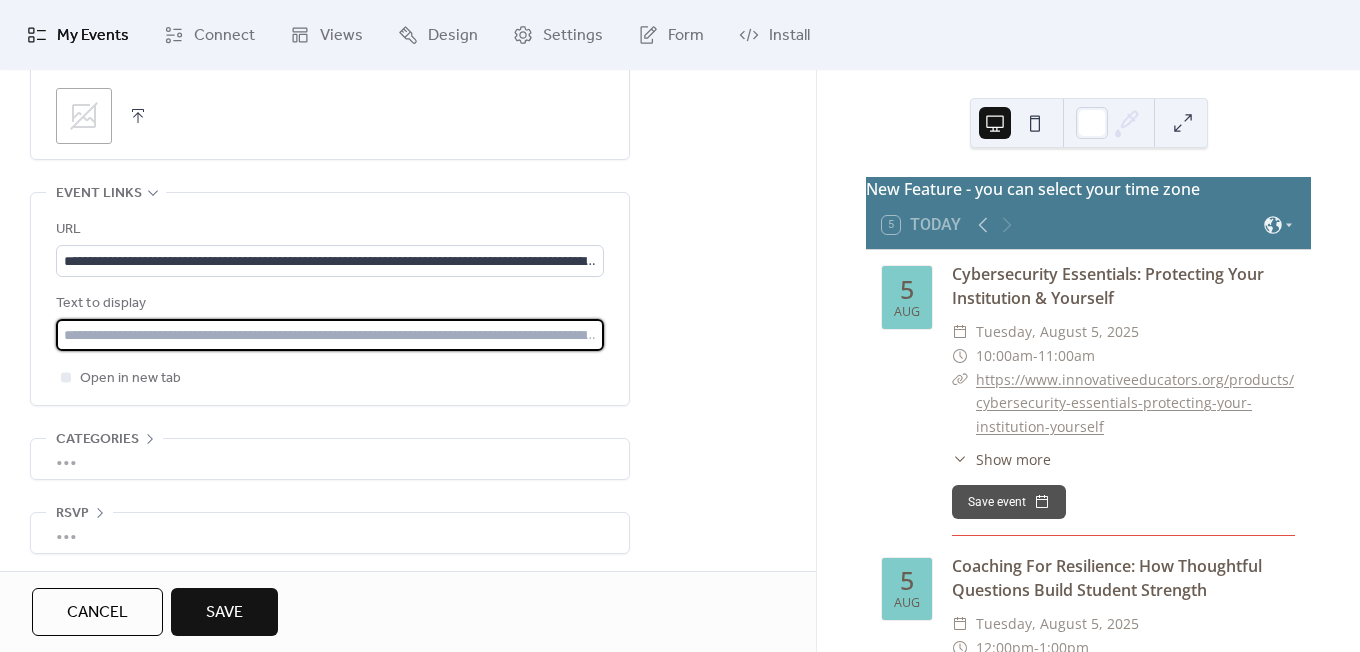 scroll, scrollTop: 0, scrollLeft: 0, axis: both 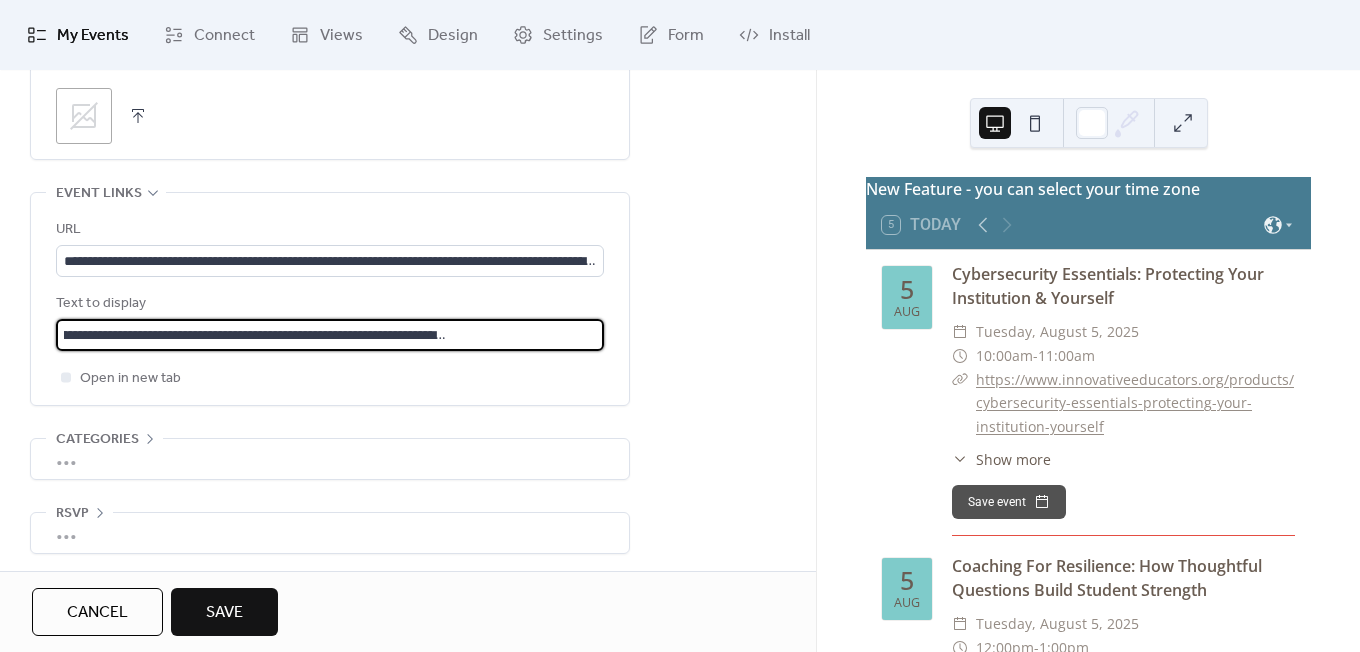 type on "**********" 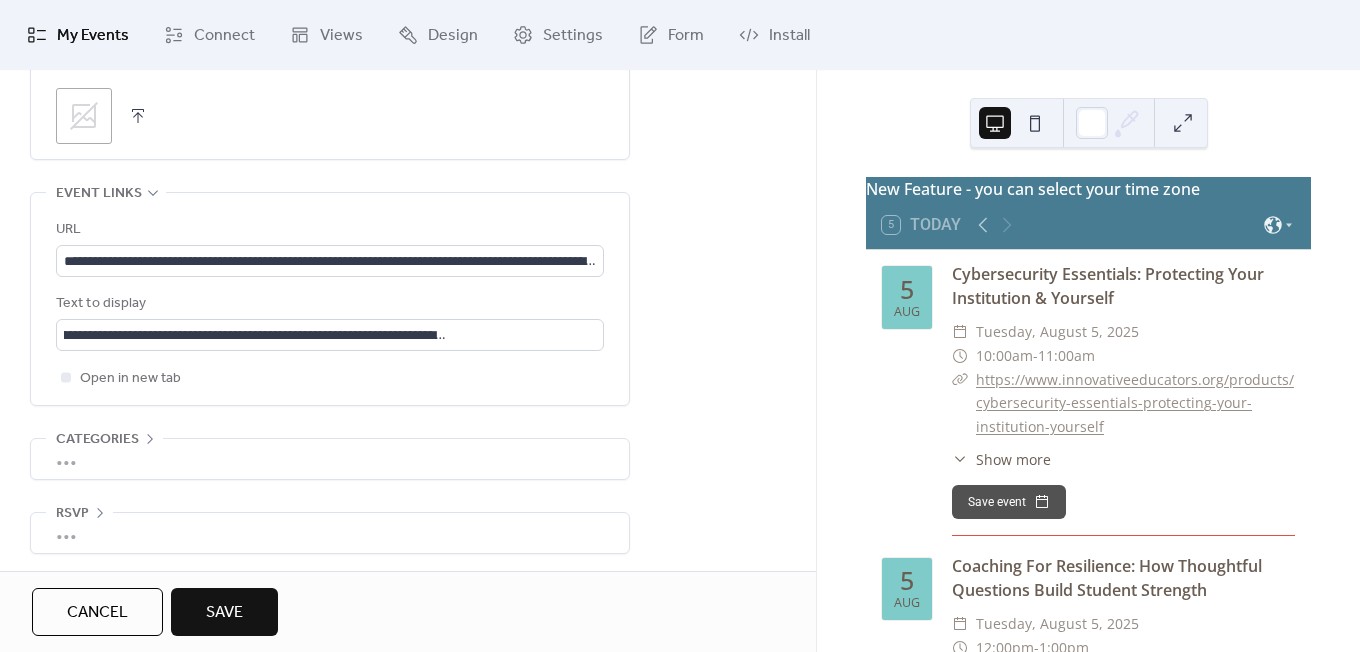 scroll, scrollTop: 0, scrollLeft: 0, axis: both 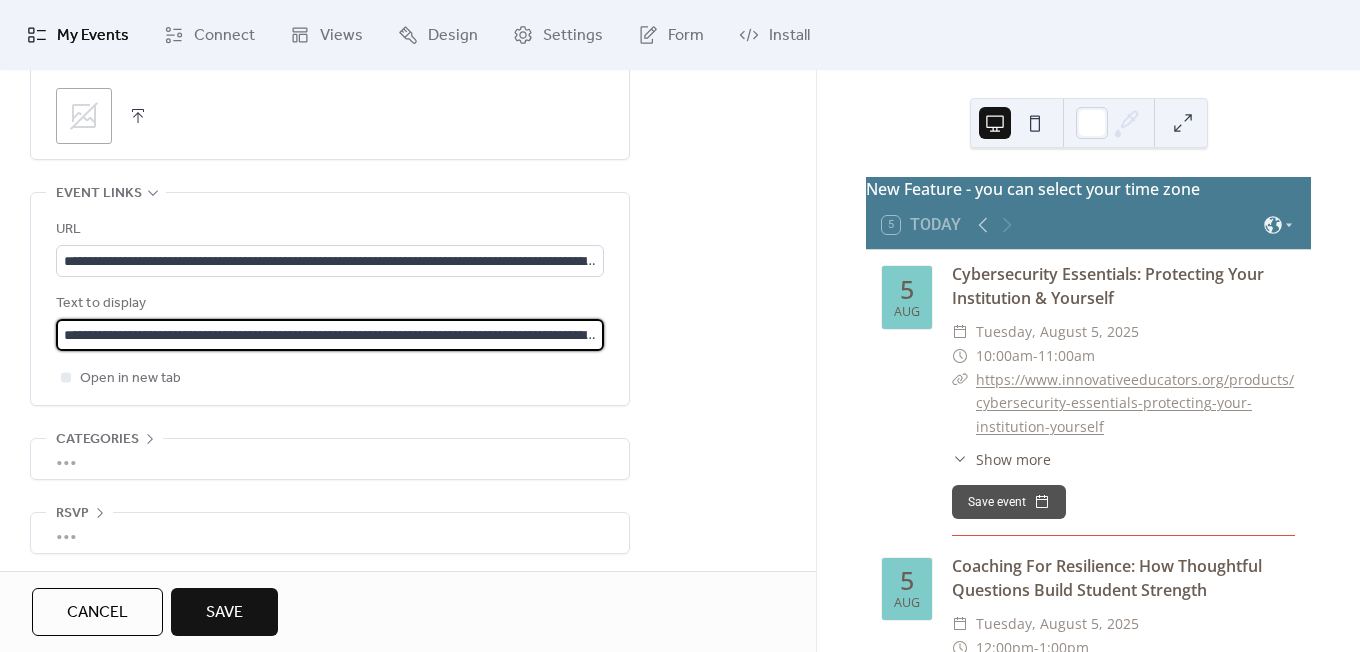 click on "New Feature - you can select your time zone 5 Today 5 Aug Cybersecurity Essentials: Protecting Your Institution & Yourself ​ Tuesday, August 5, 2025 ​ 10:00am - 11:00am ​ https://www.innovativeeducators.org/products/cybersecurity-essentials-protecting-your-institution-yourself ​ Show more Save event 5 Aug ​ Tuesday, August 5, 2025 ​ 12:00pm - 1:00pm ​ https://www.innovativeeducators.org/products/coaching-for-resilience-how-thoughtful-questions-build-student-strength ​ Show more Save event 6 Aug Strategic Leadership In Action: Crafting High-Performing Teams ​ ​ 12:00pm - 1:00pm" at bounding box center (1088, 361) 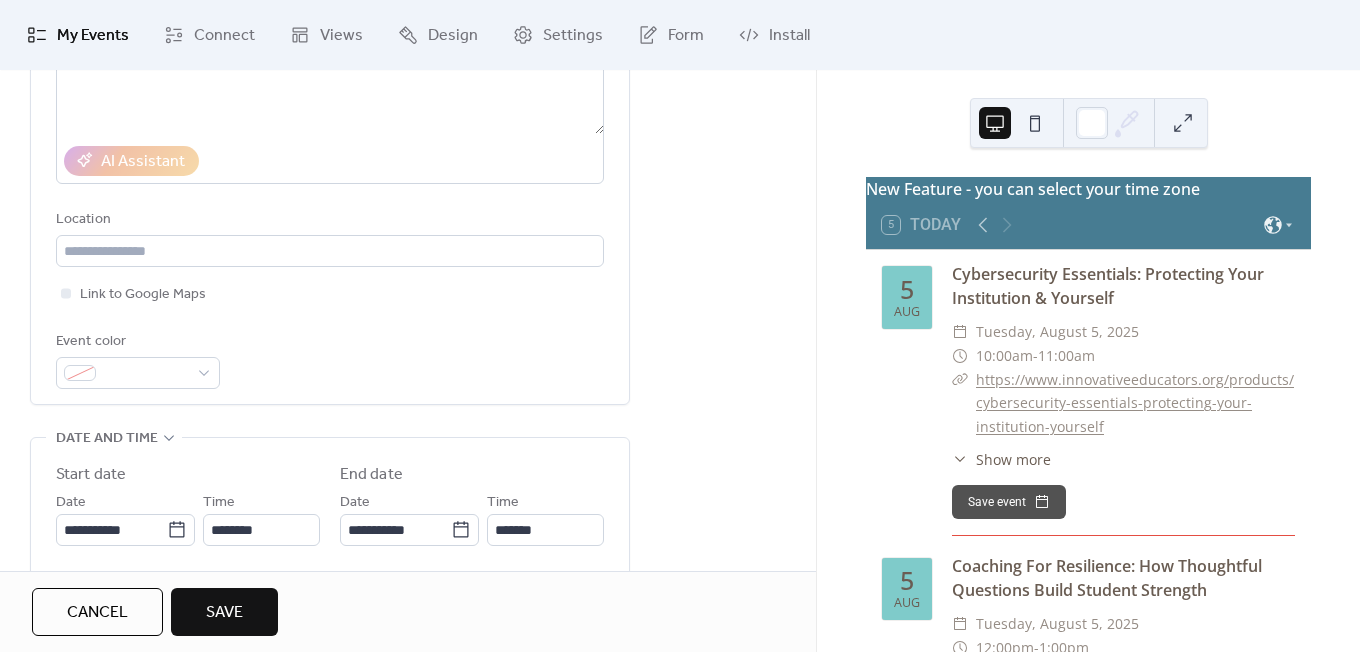 scroll, scrollTop: 0, scrollLeft: 0, axis: both 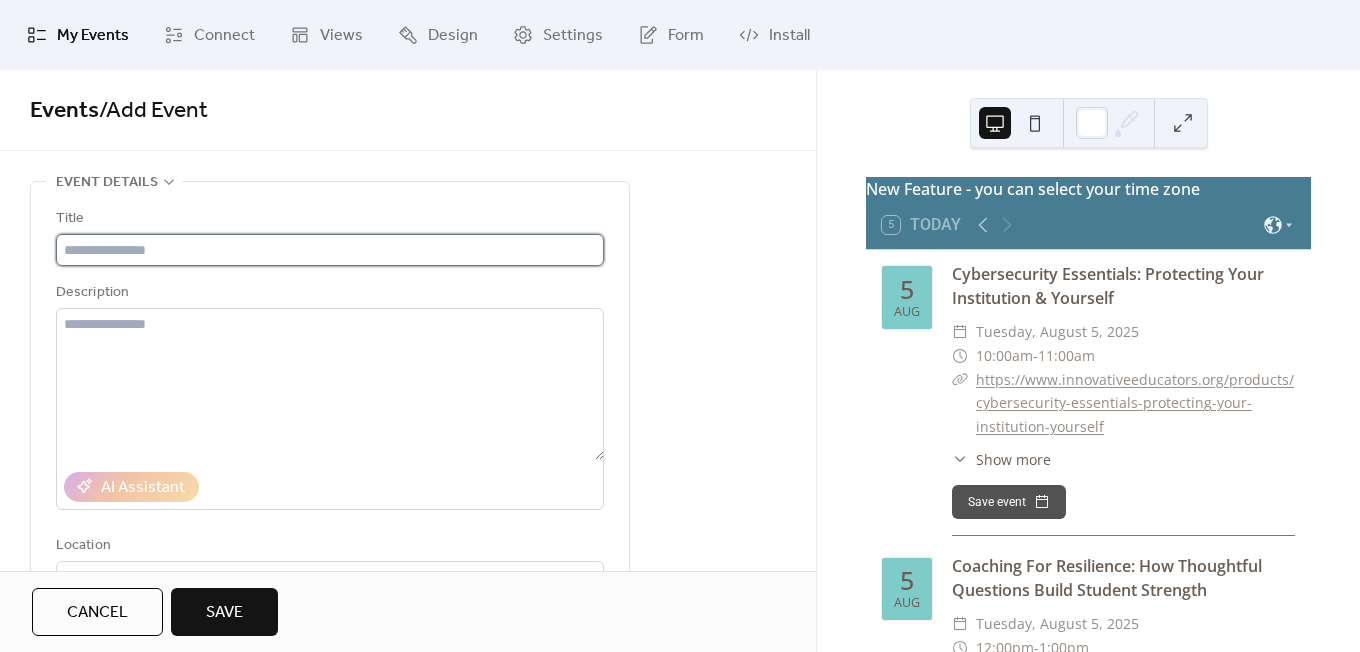 click at bounding box center (330, 250) 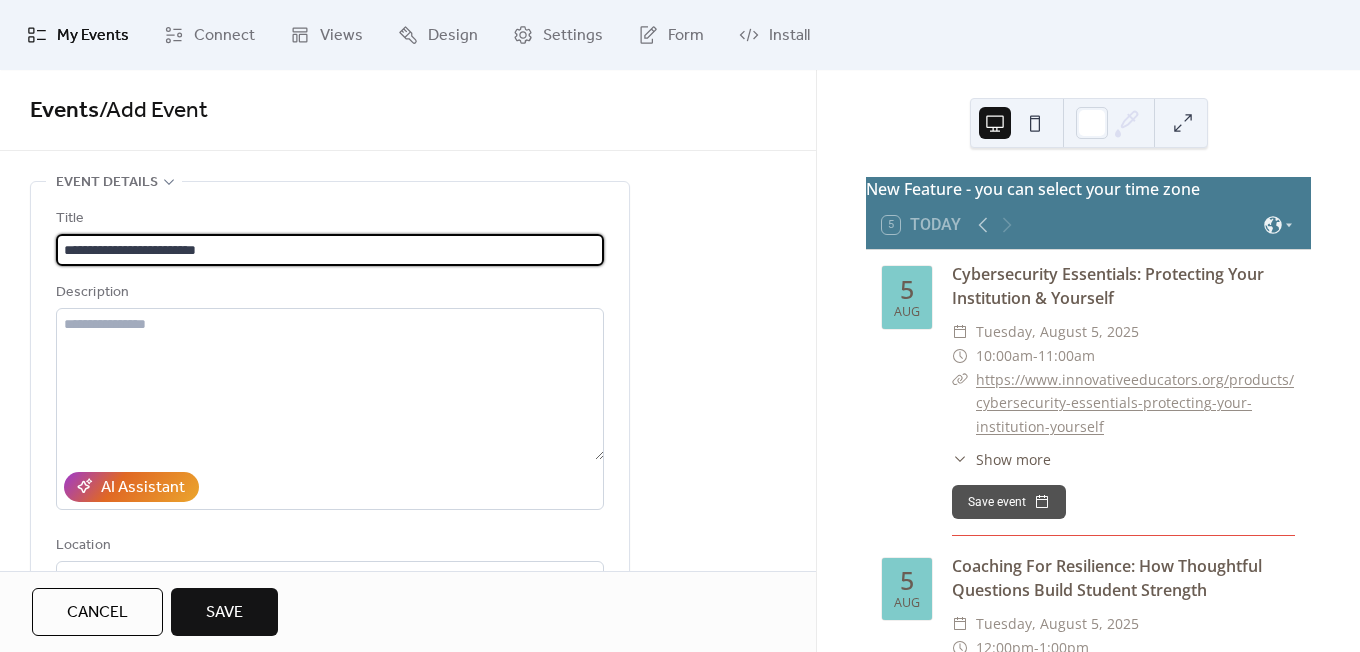 paste on "**********" 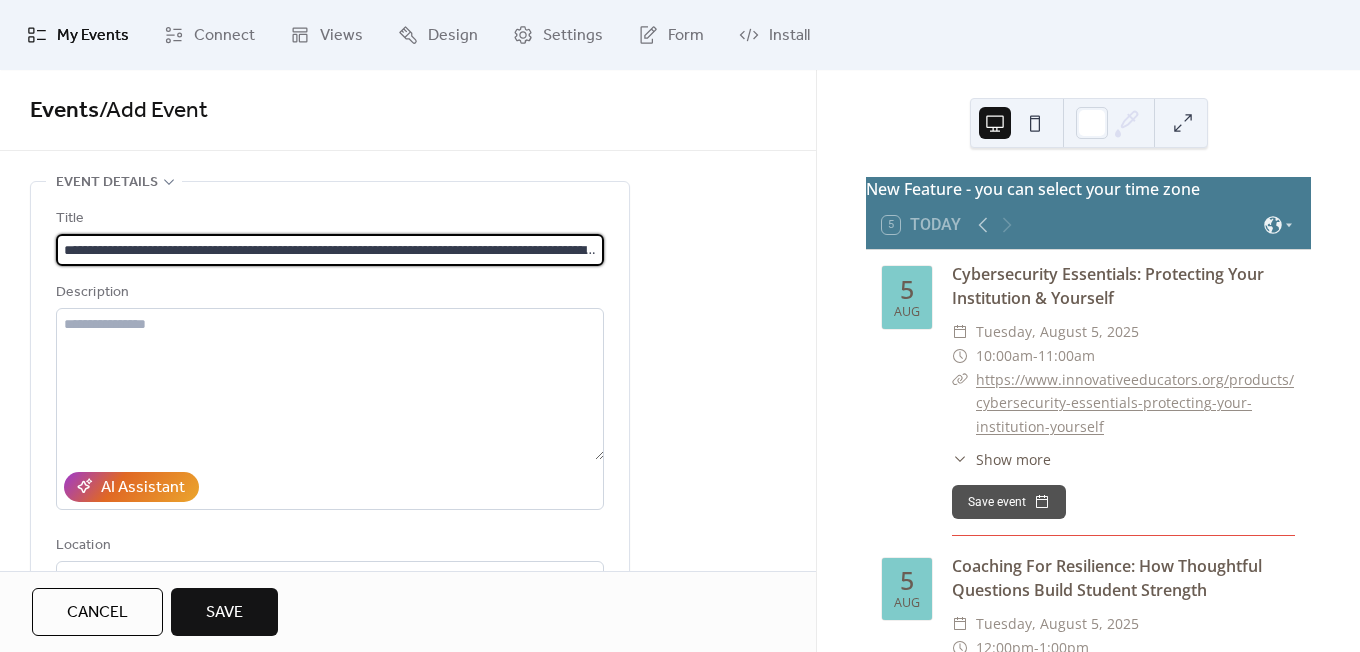 scroll, scrollTop: 0, scrollLeft: 129, axis: horizontal 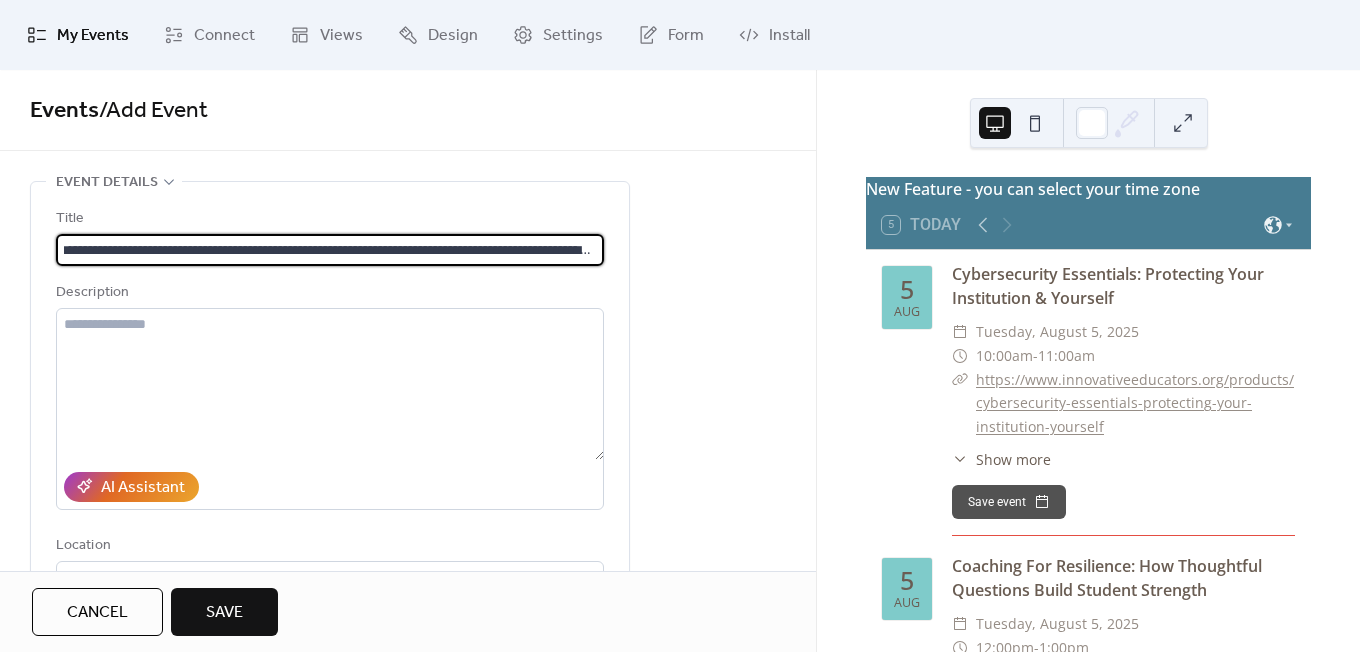 type on "**********" 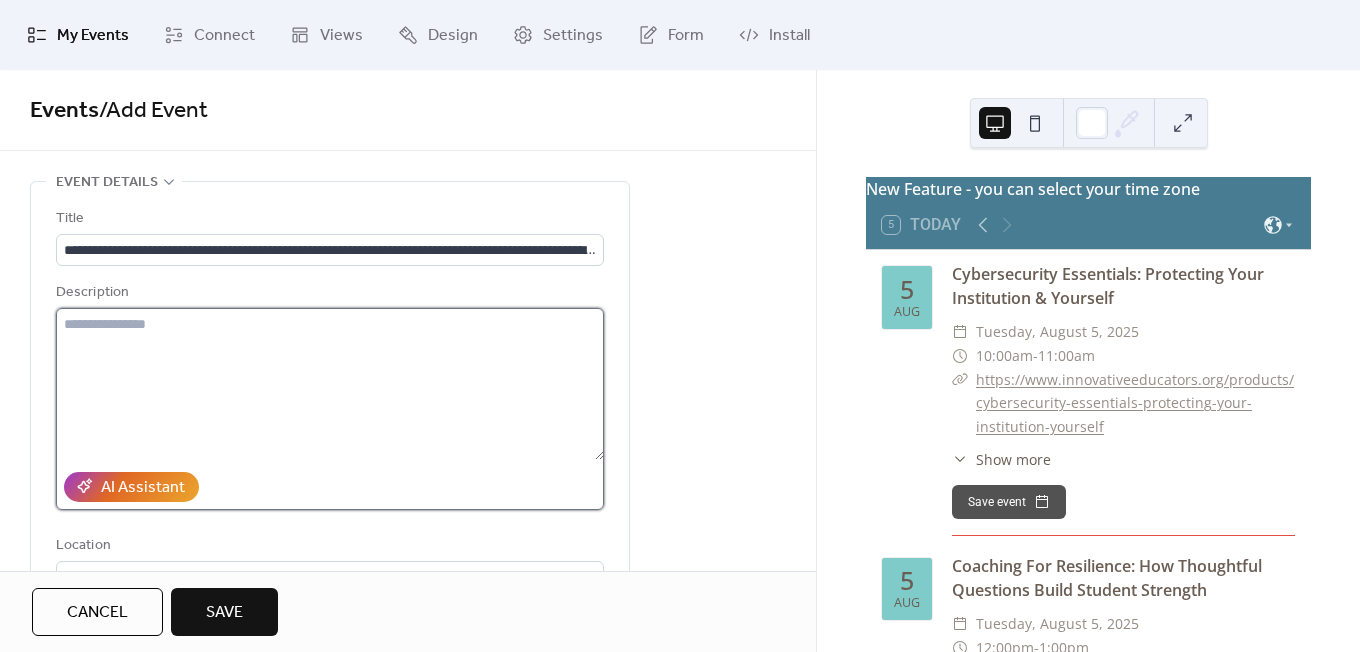 click at bounding box center [330, 384] 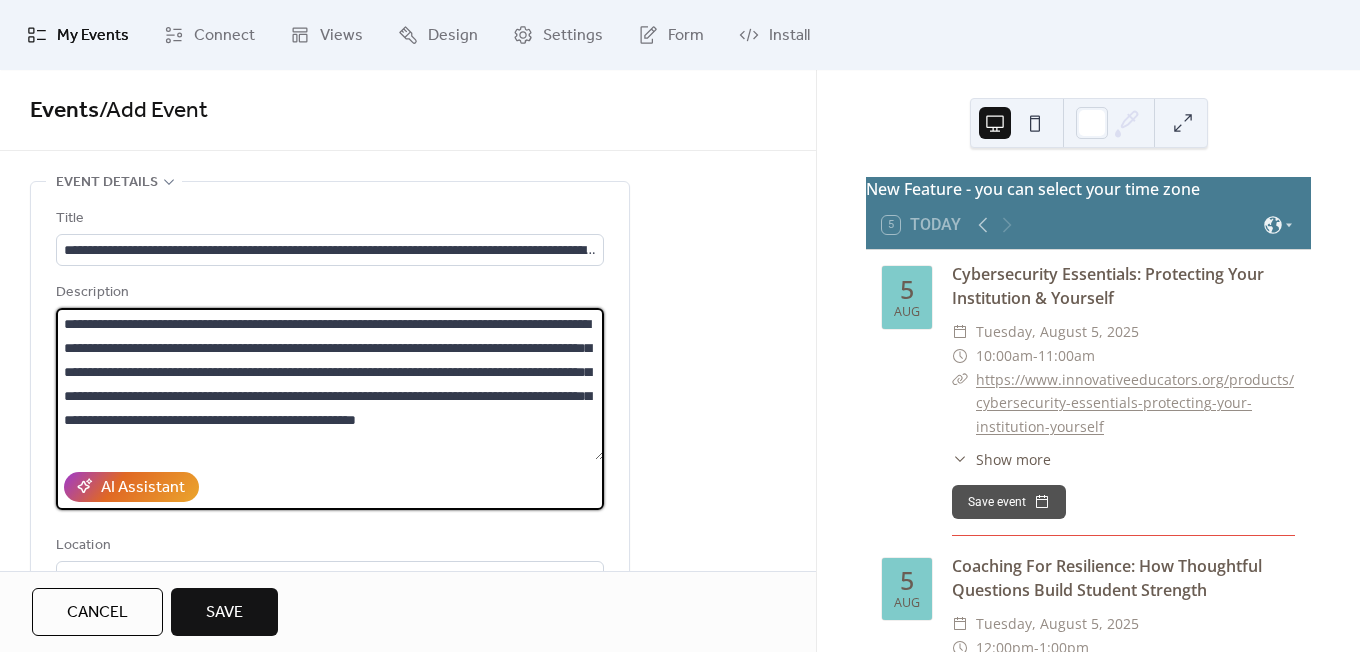 scroll, scrollTop: 117, scrollLeft: 0, axis: vertical 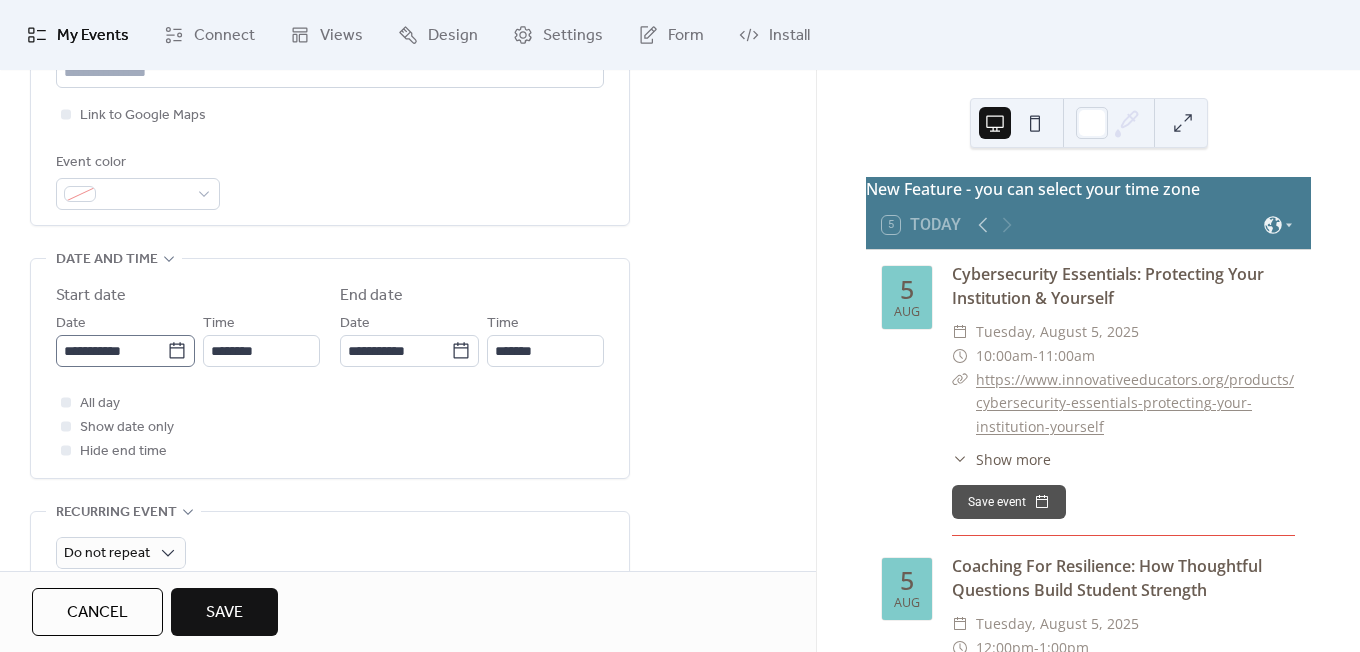 type on "**********" 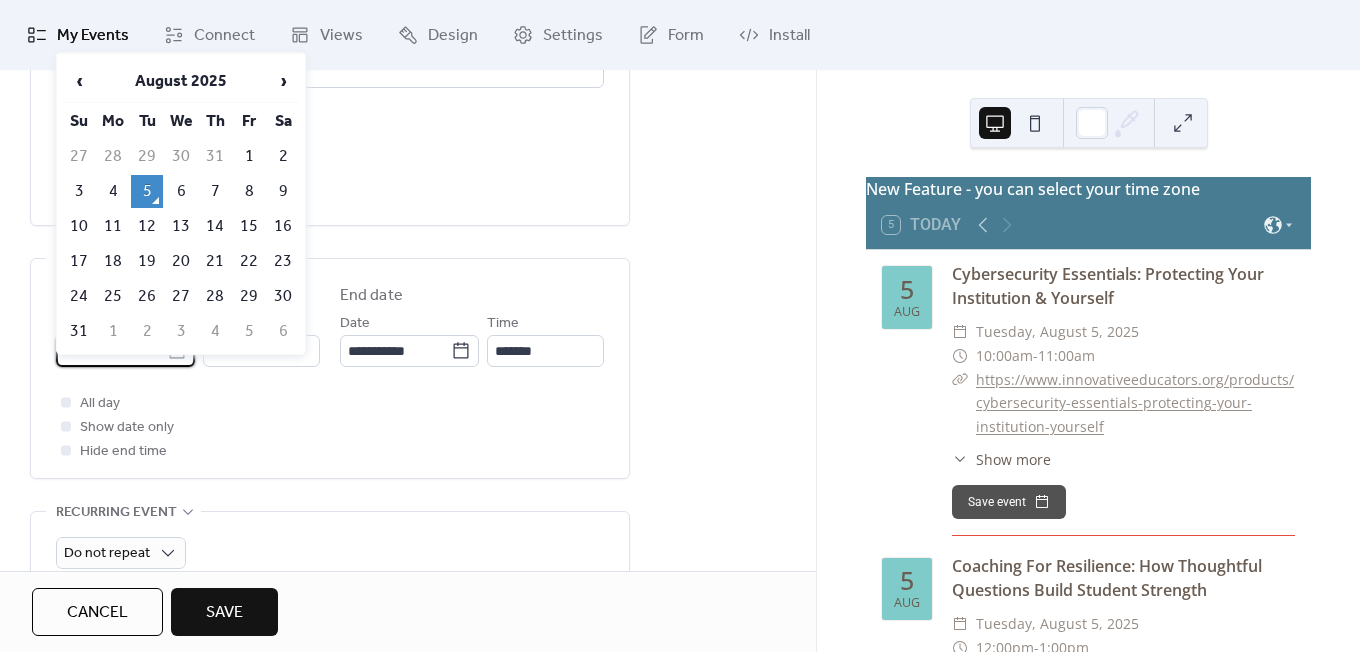 click on "**********" at bounding box center [111, 351] 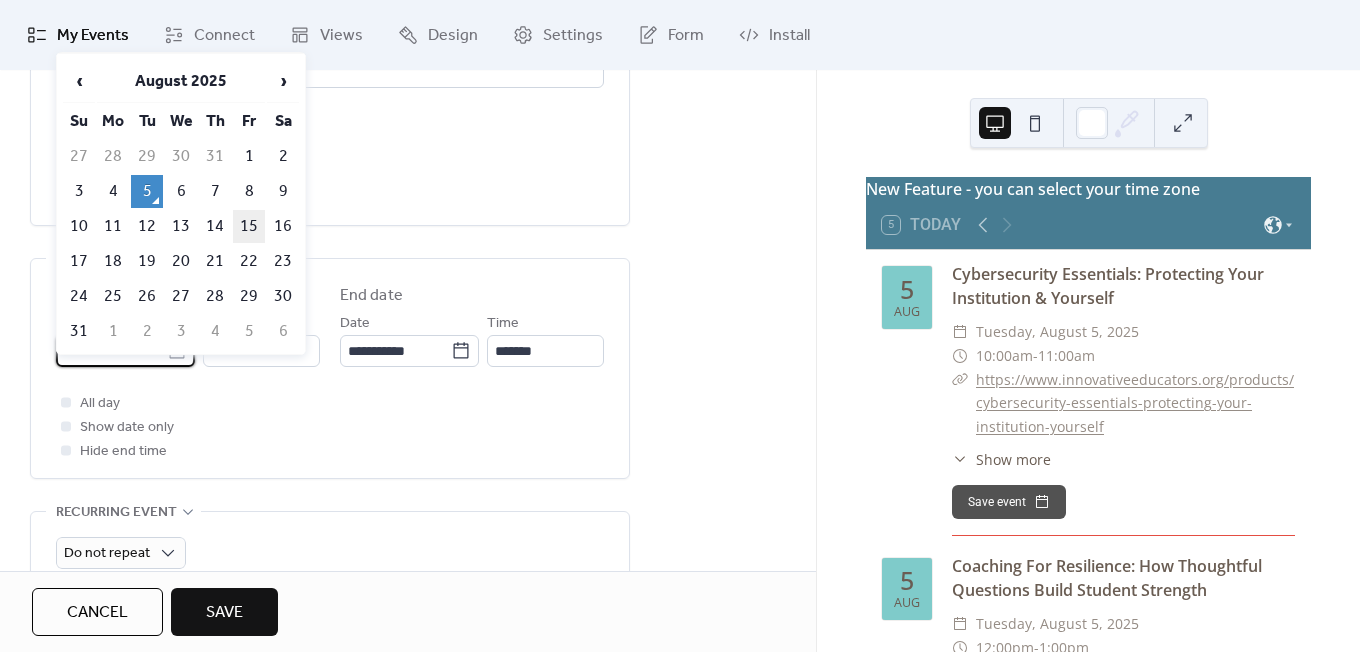 click on "15" at bounding box center (249, 226) 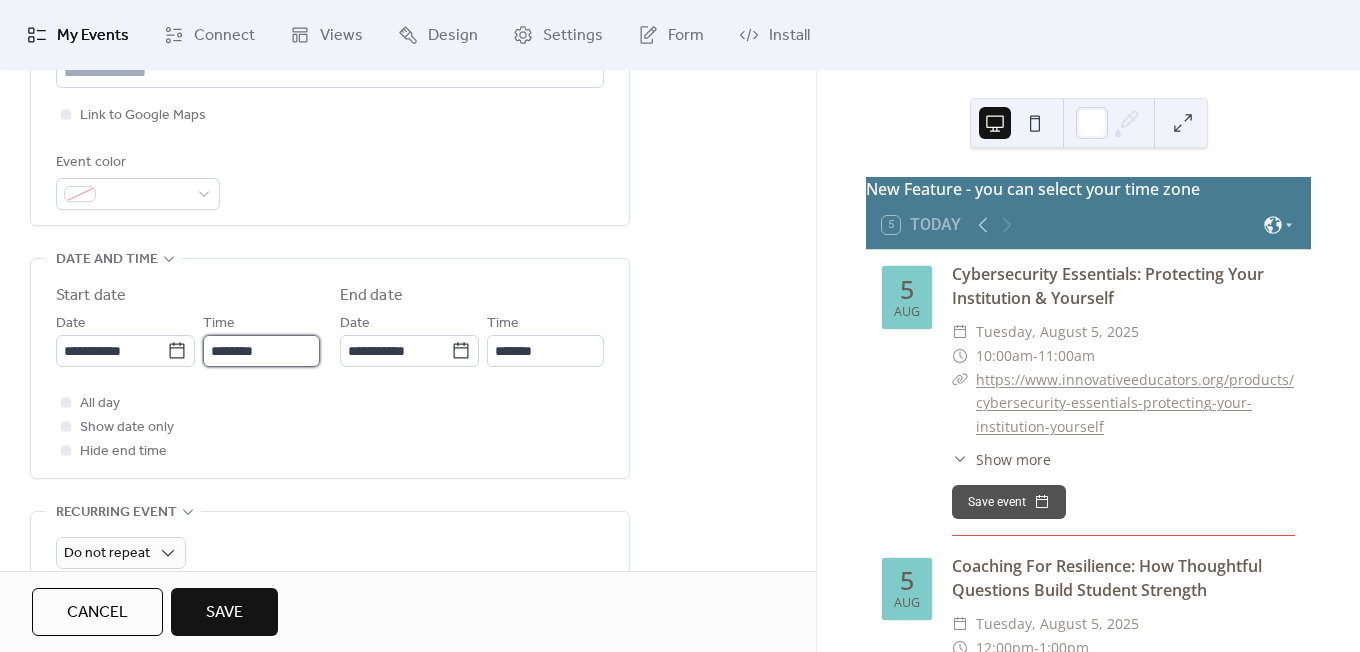 click on "********" at bounding box center [261, 351] 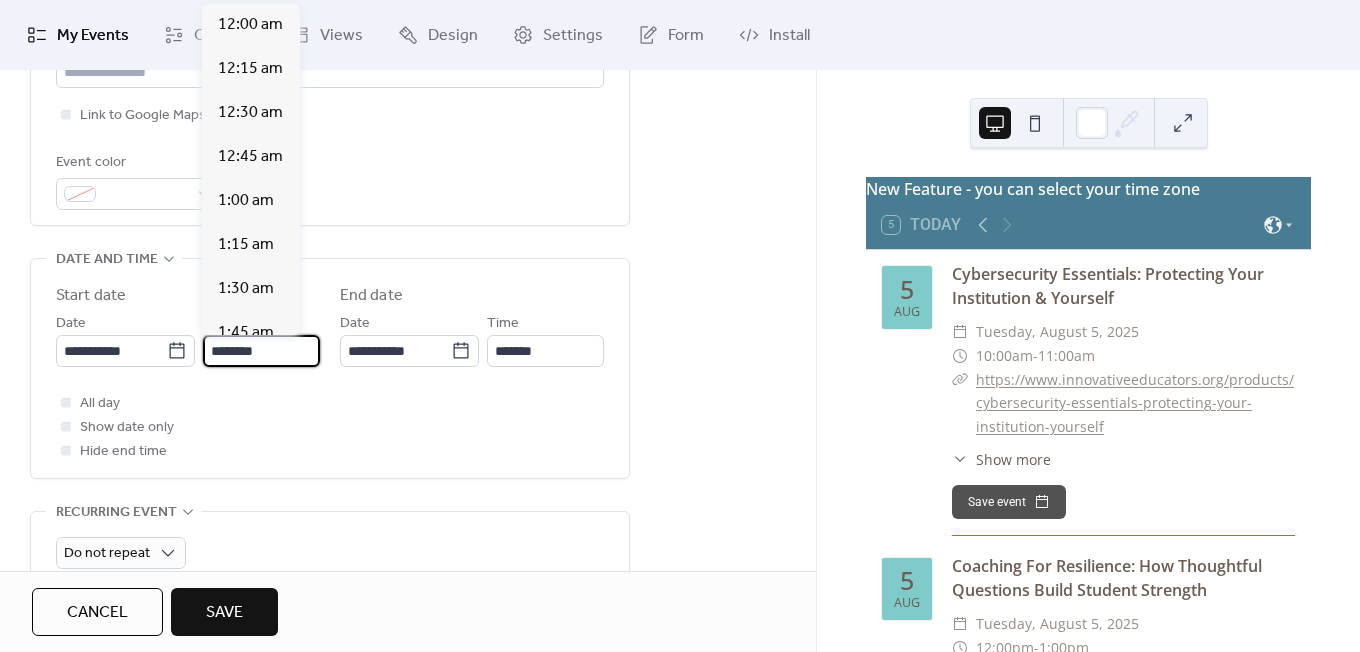 scroll, scrollTop: 2112, scrollLeft: 0, axis: vertical 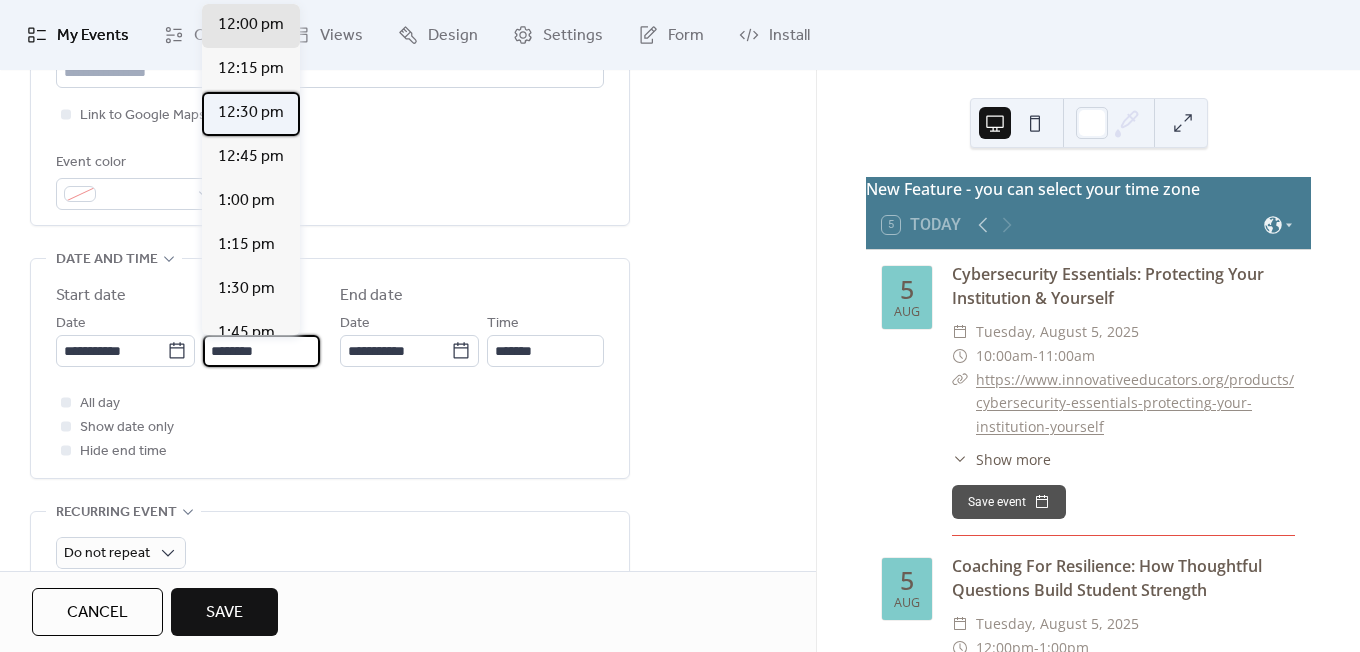 click on "12:30 pm" at bounding box center (251, 113) 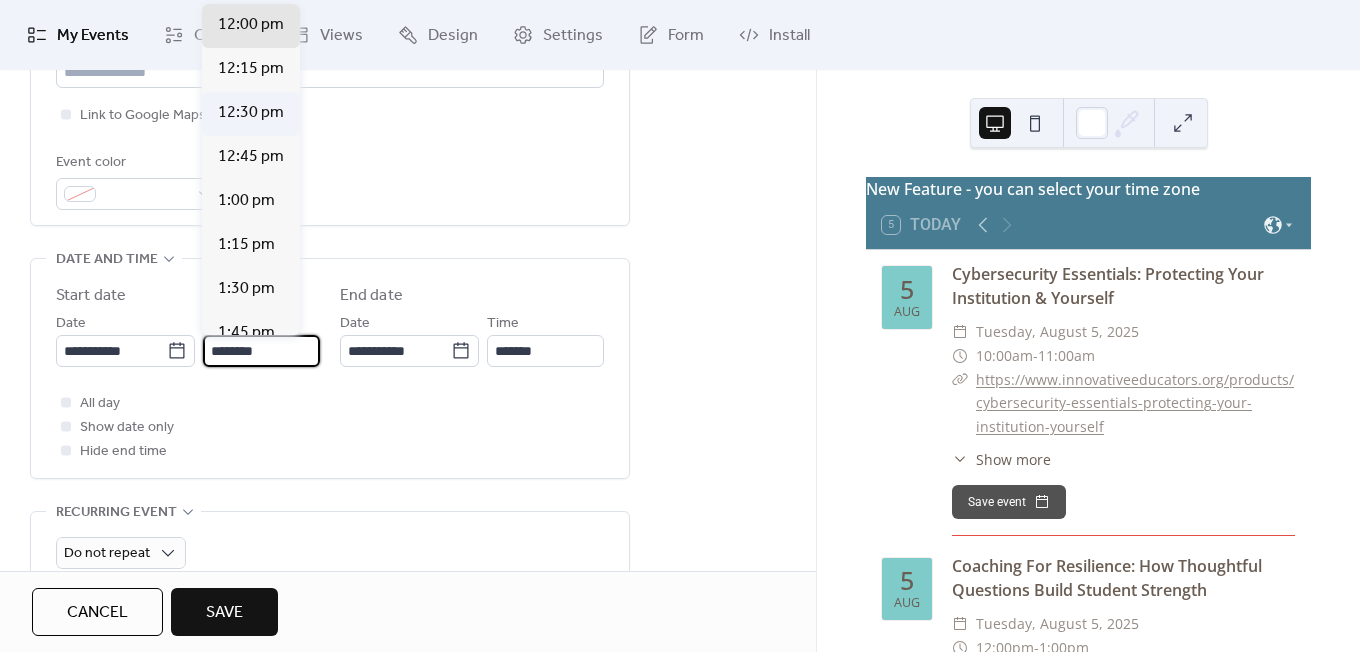 type on "********" 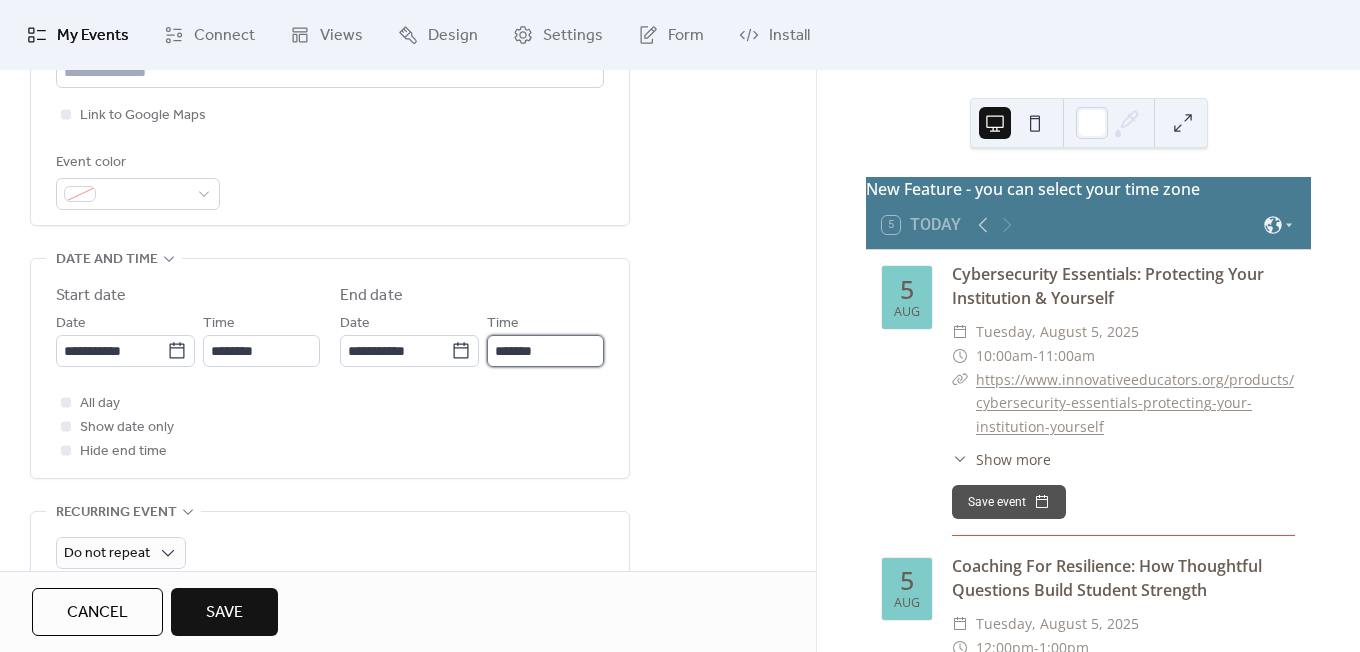 click on "*******" at bounding box center (545, 351) 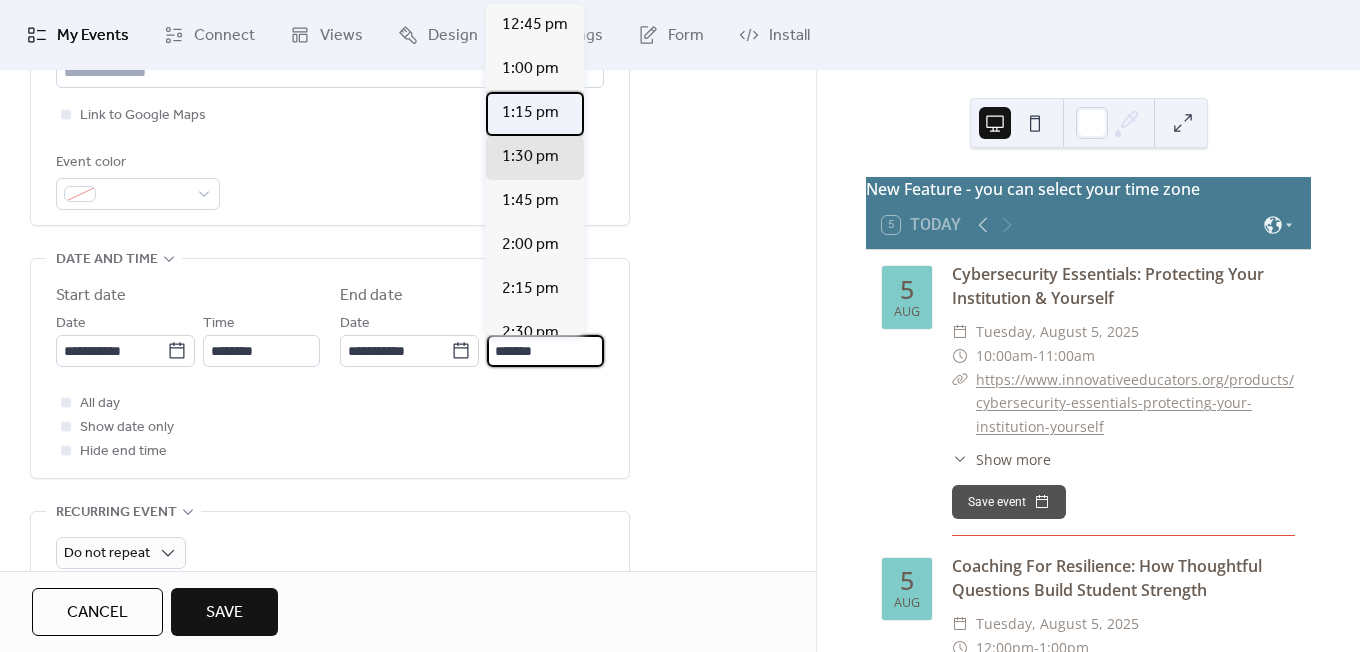 click on "1:15 pm" at bounding box center (530, 113) 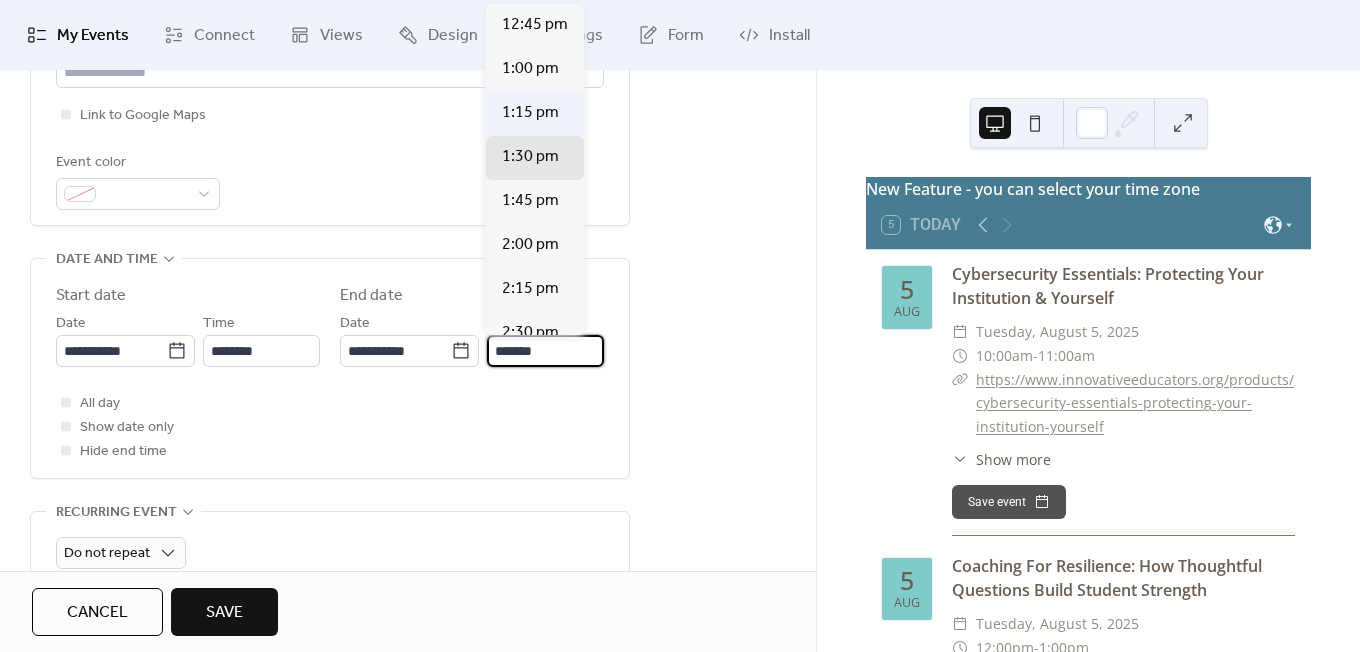 type on "*******" 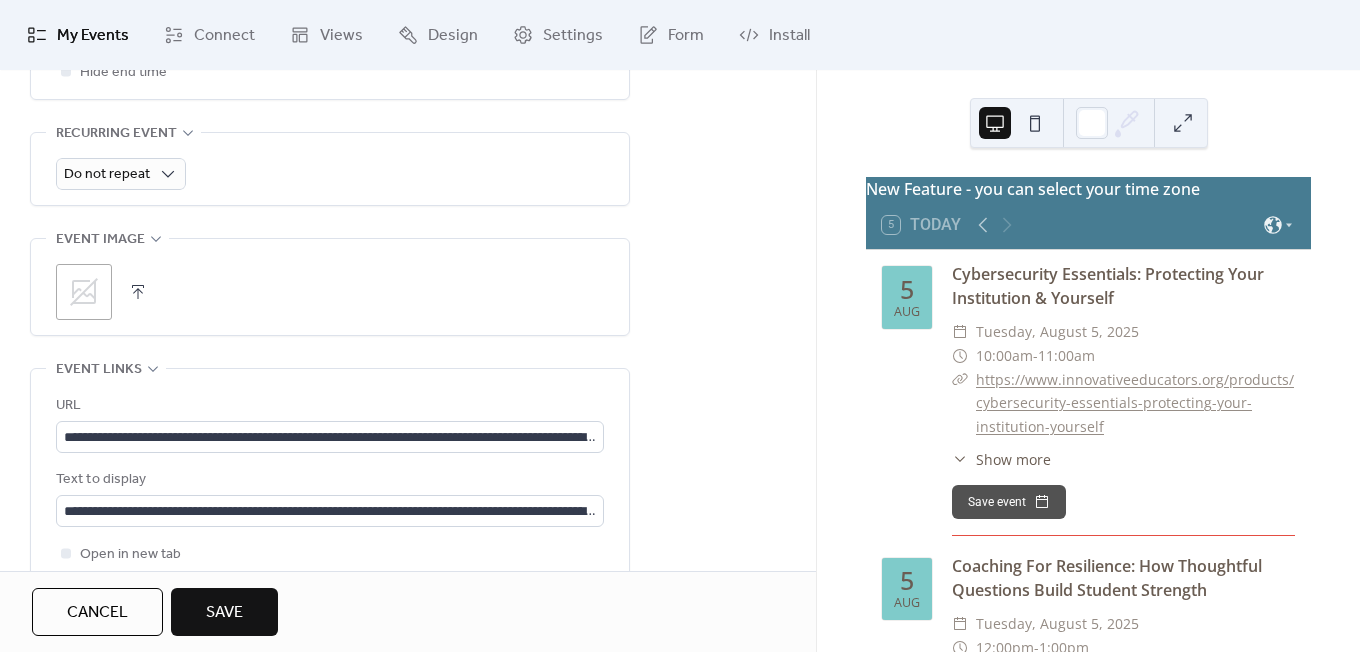 scroll, scrollTop: 1069, scrollLeft: 0, axis: vertical 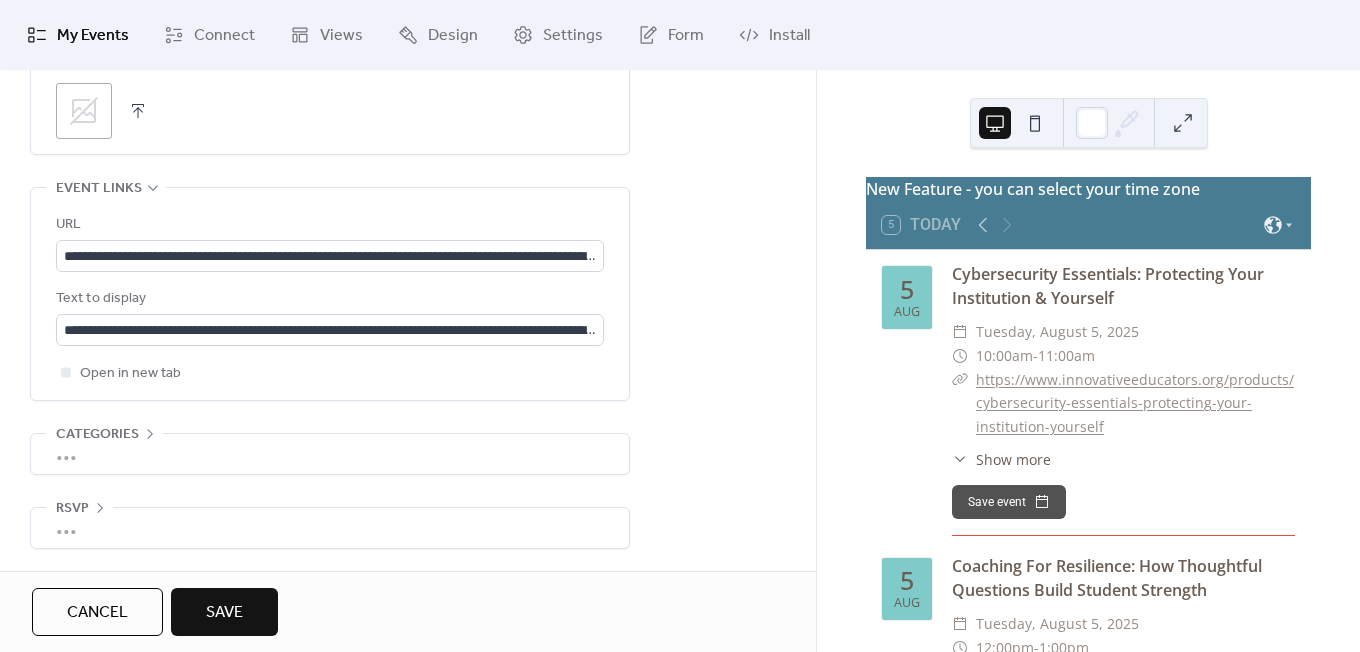 click on "Save" at bounding box center [224, 613] 